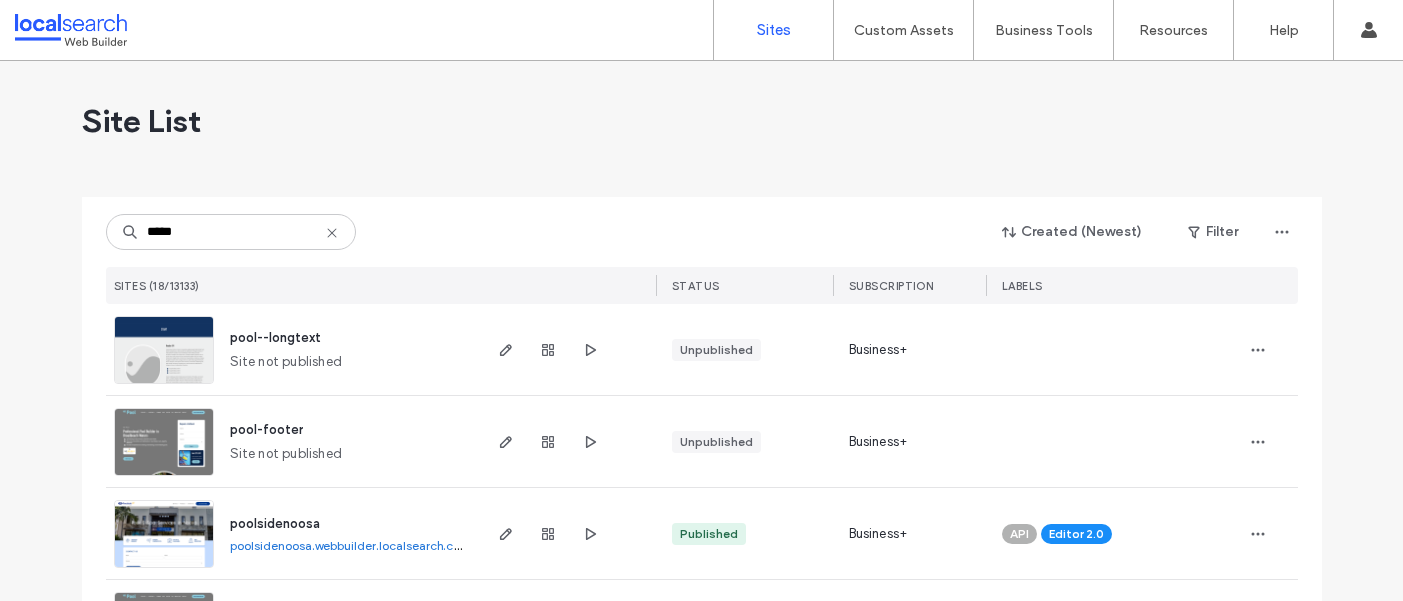 scroll, scrollTop: 0, scrollLeft: 0, axis: both 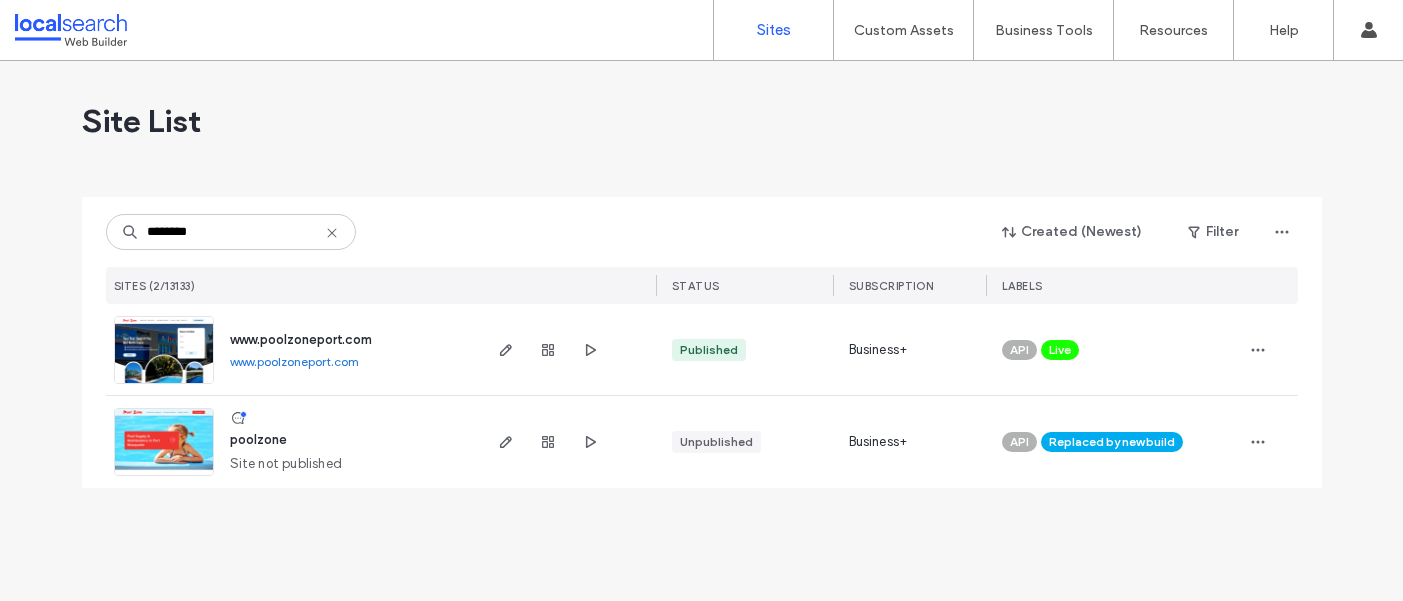 type on "********" 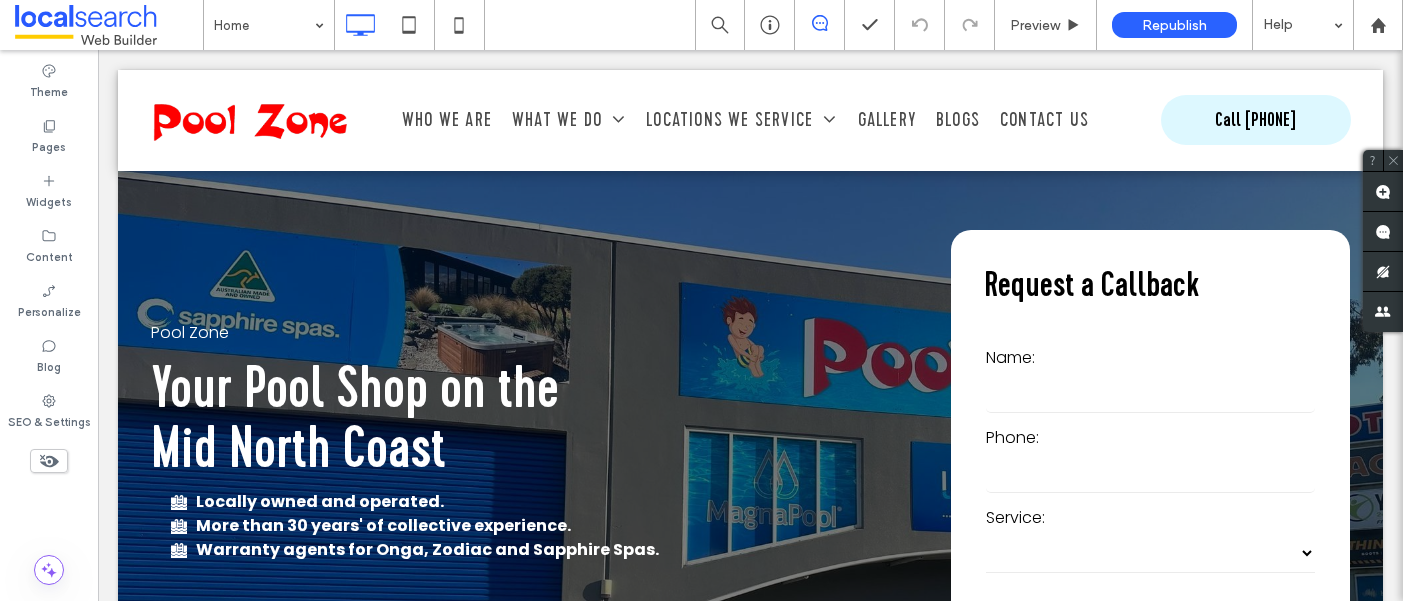 scroll, scrollTop: 0, scrollLeft: 0, axis: both 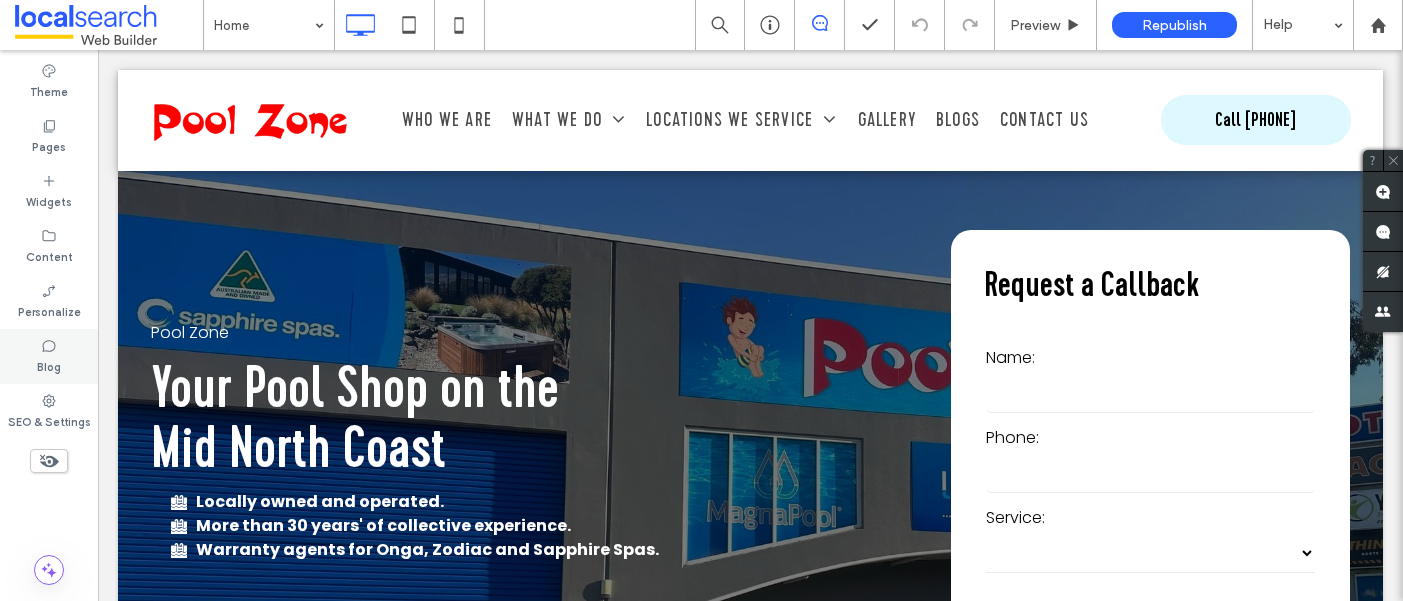 click on "Blog" at bounding box center [49, 365] 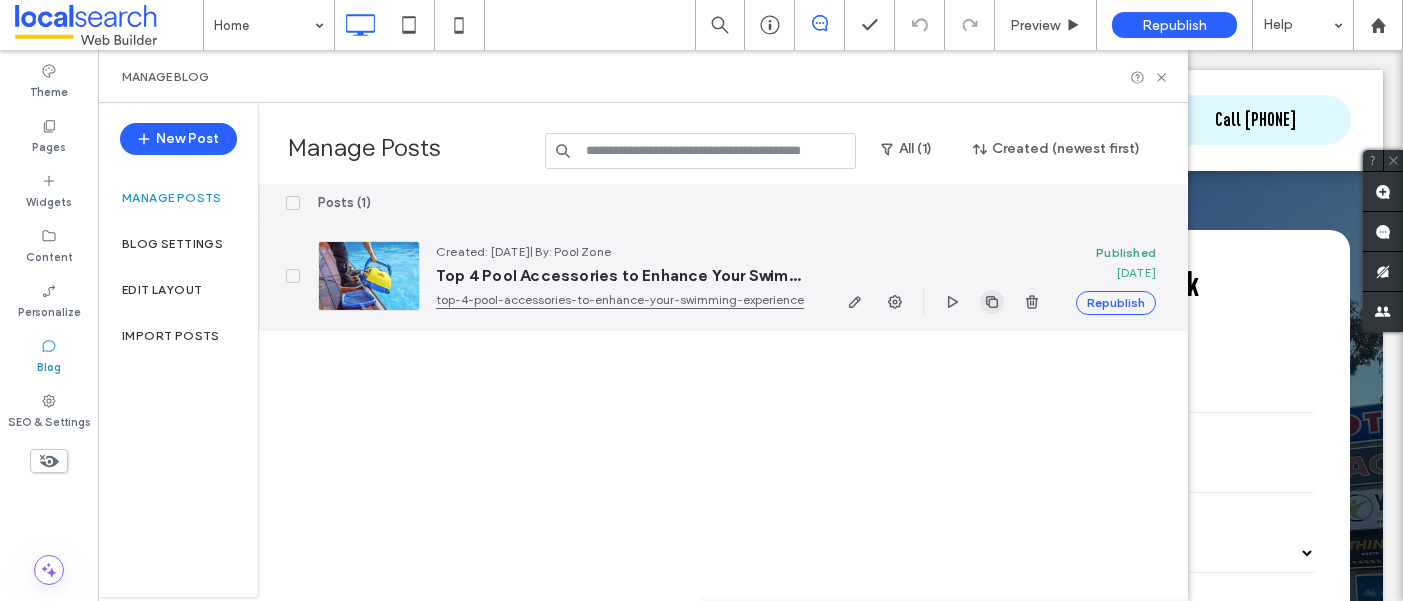 click 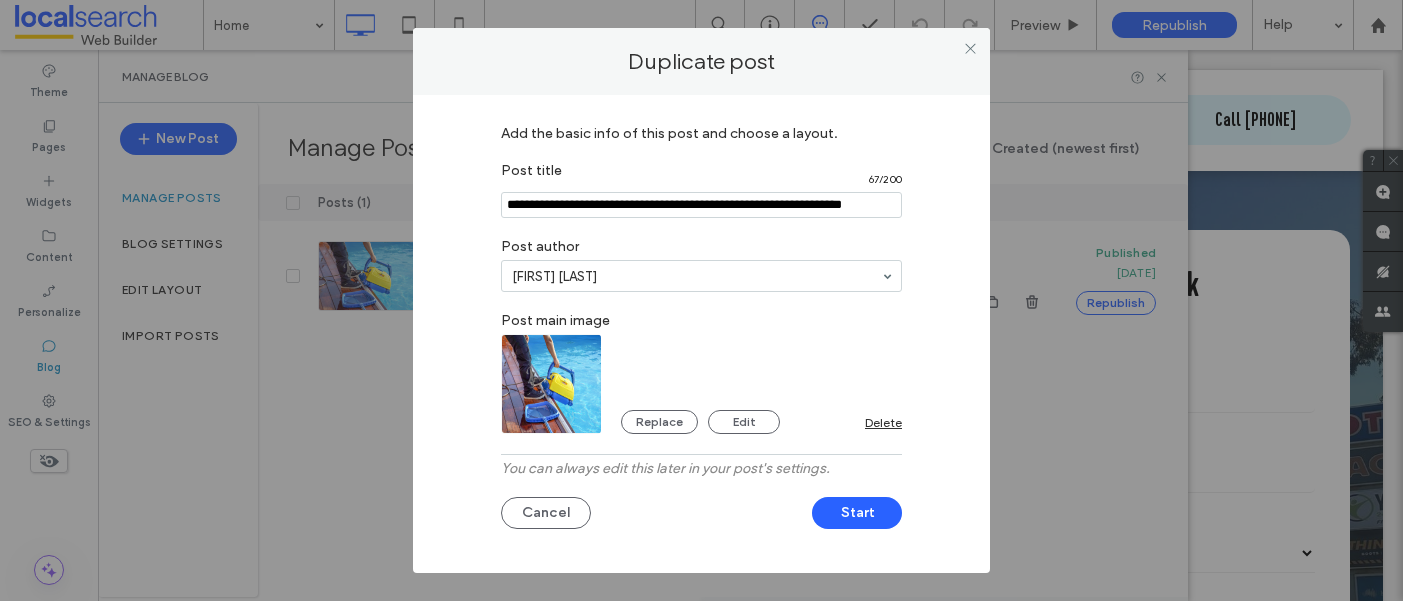 click at bounding box center [701, 205] 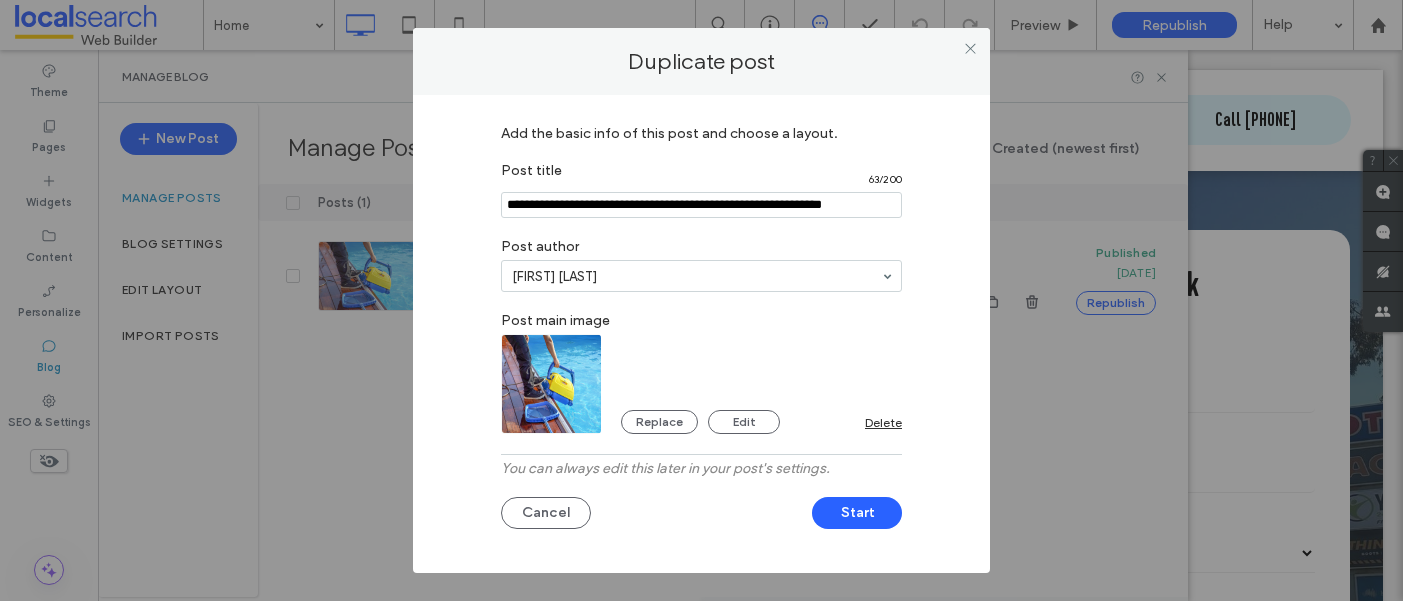 type on "**********" 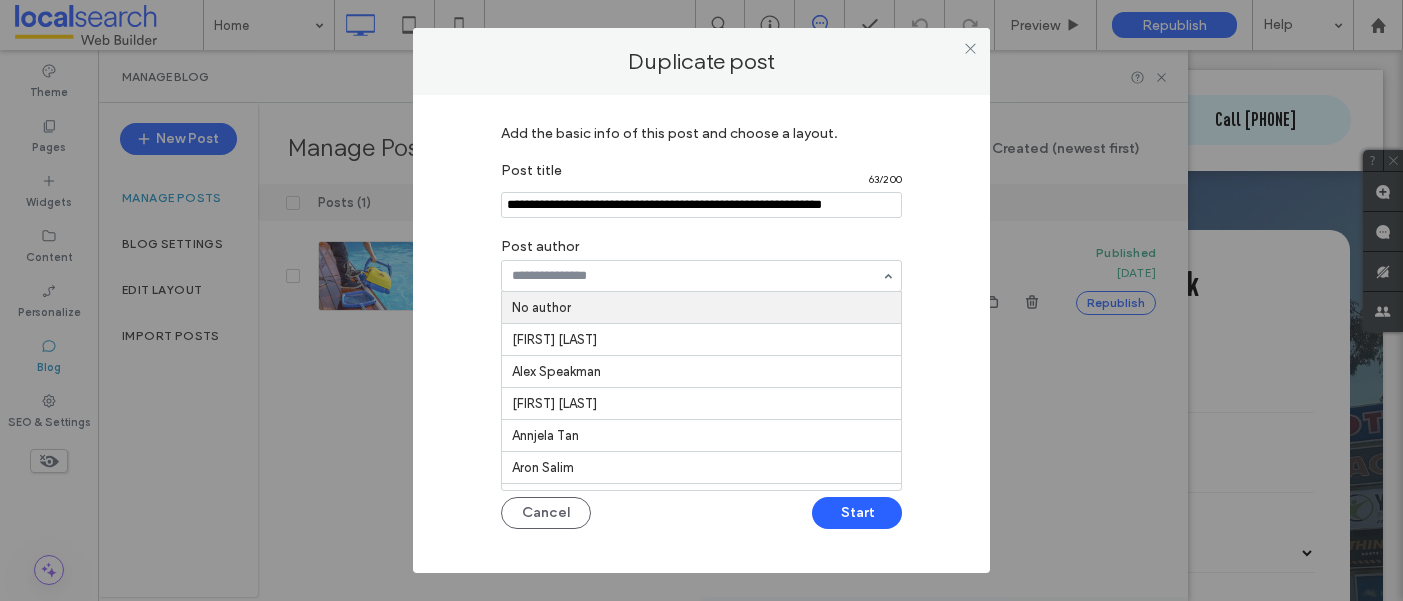 paste on "*********" 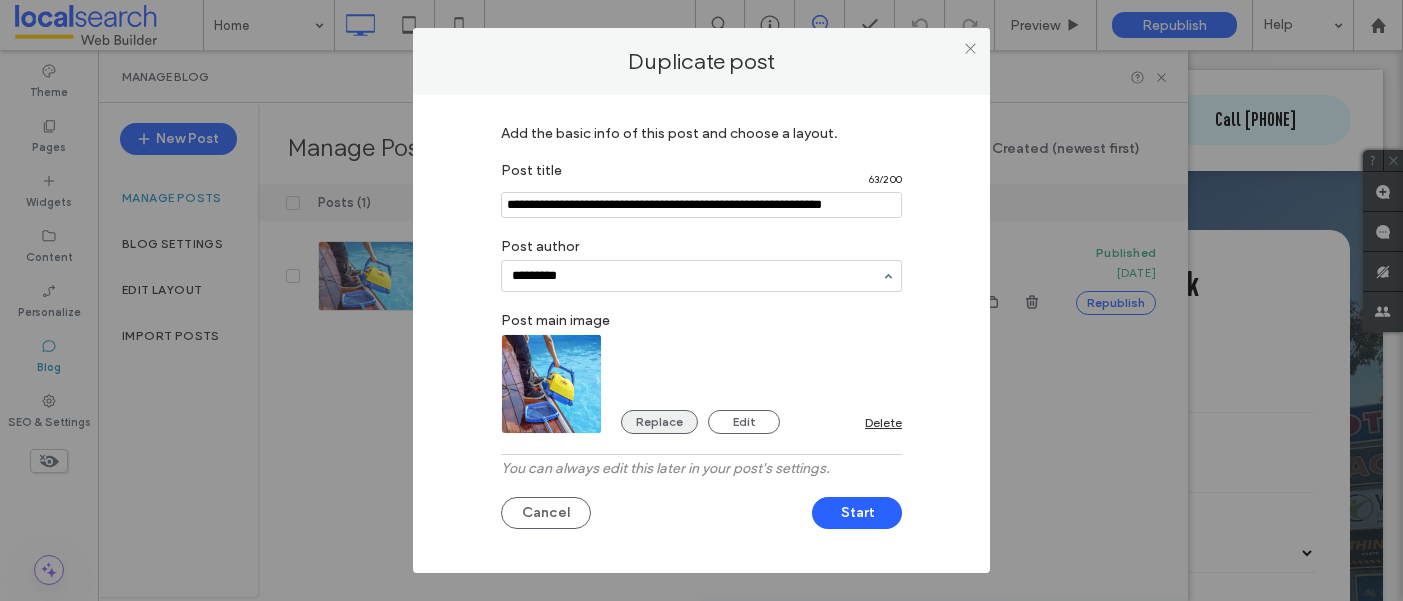 type on "*********" 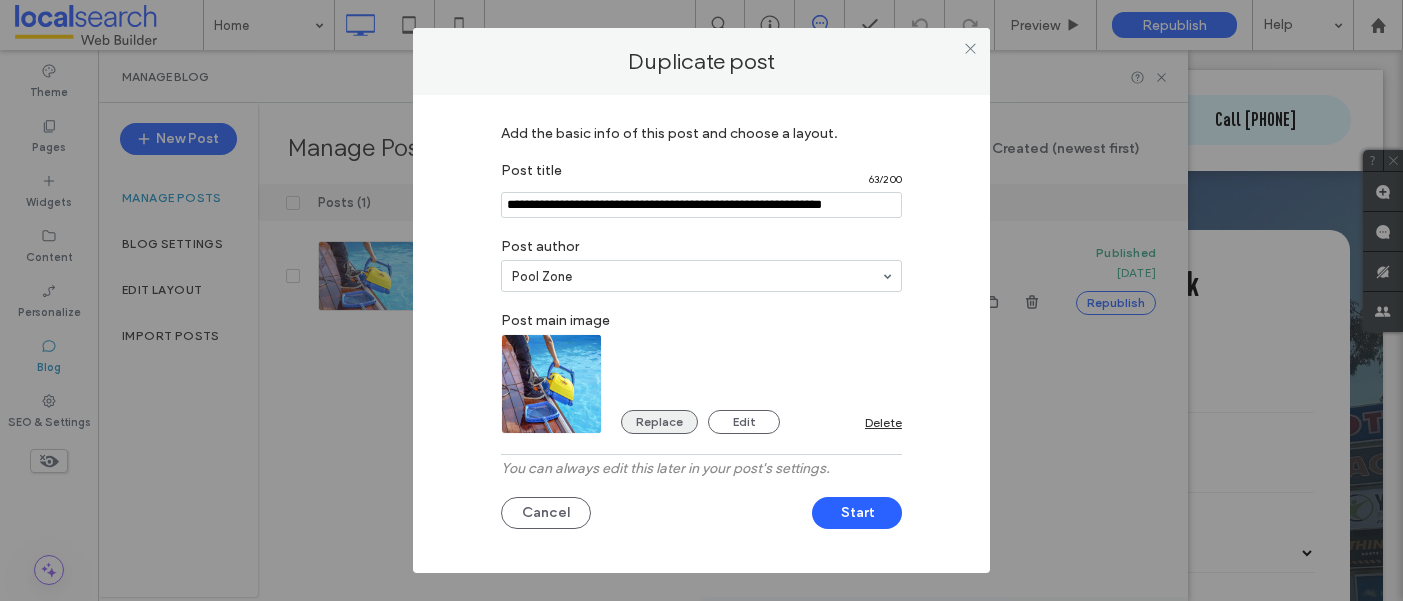 click on "Replace" at bounding box center [659, 422] 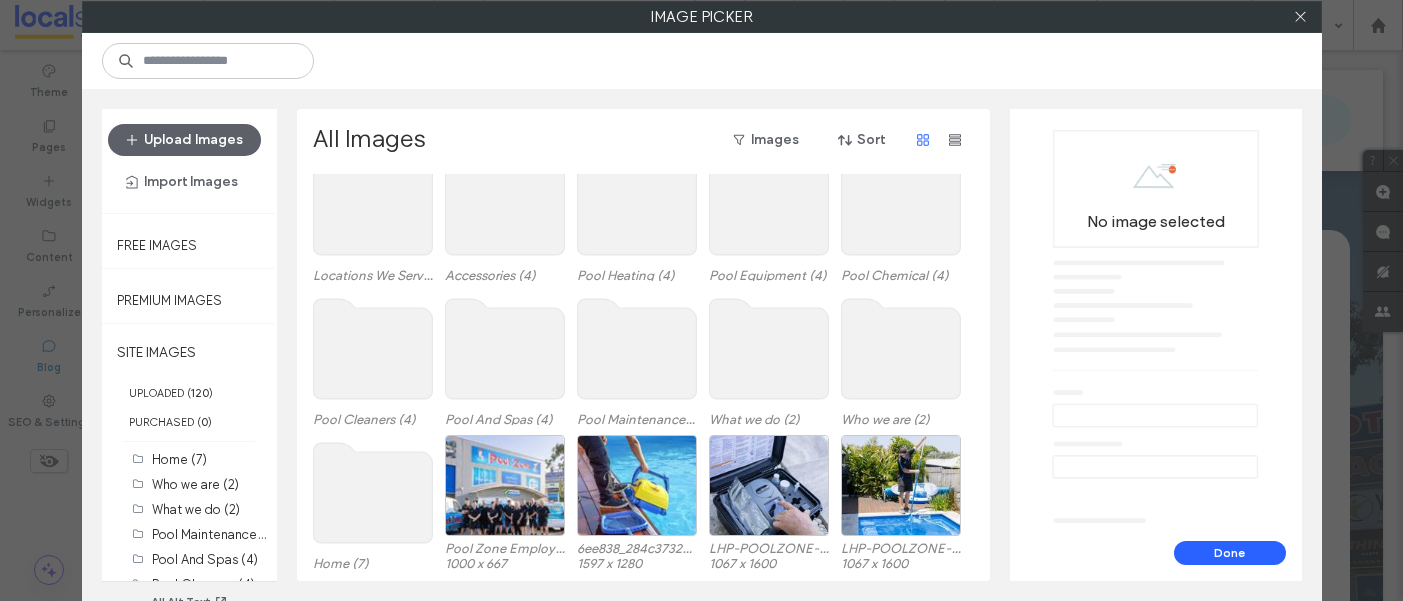 scroll, scrollTop: 211, scrollLeft: 0, axis: vertical 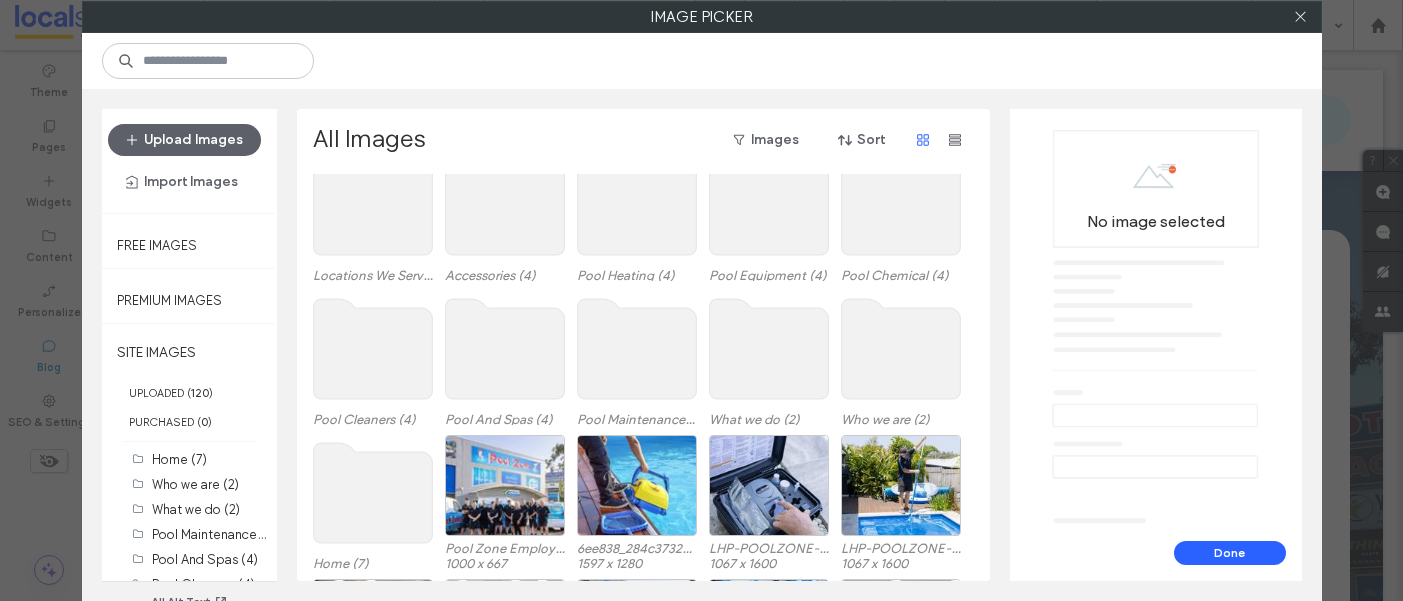 click 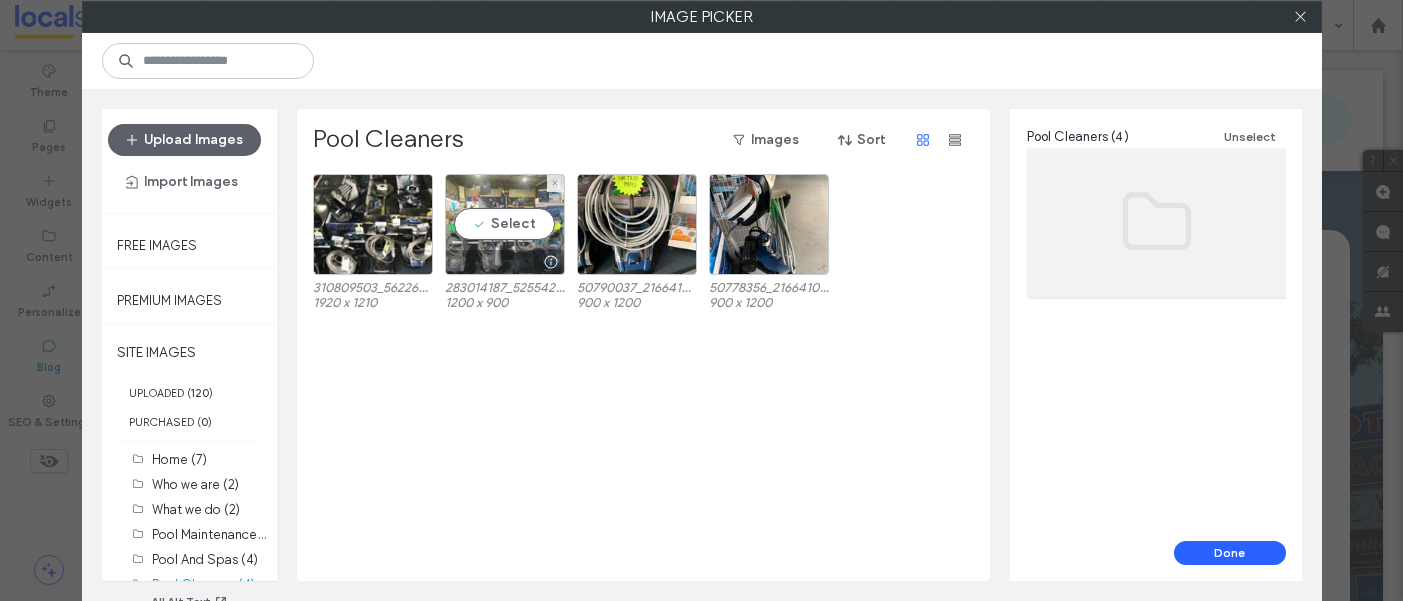 click on "Select" at bounding box center [505, 224] 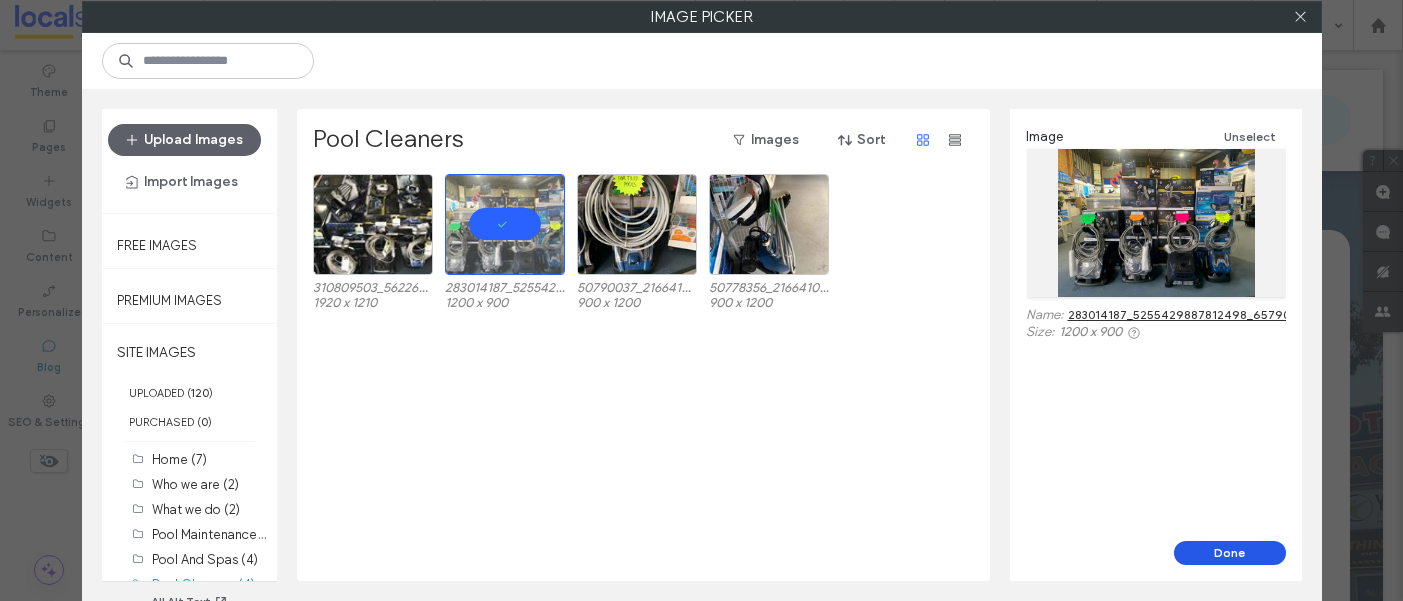click on "Done" at bounding box center (1230, 553) 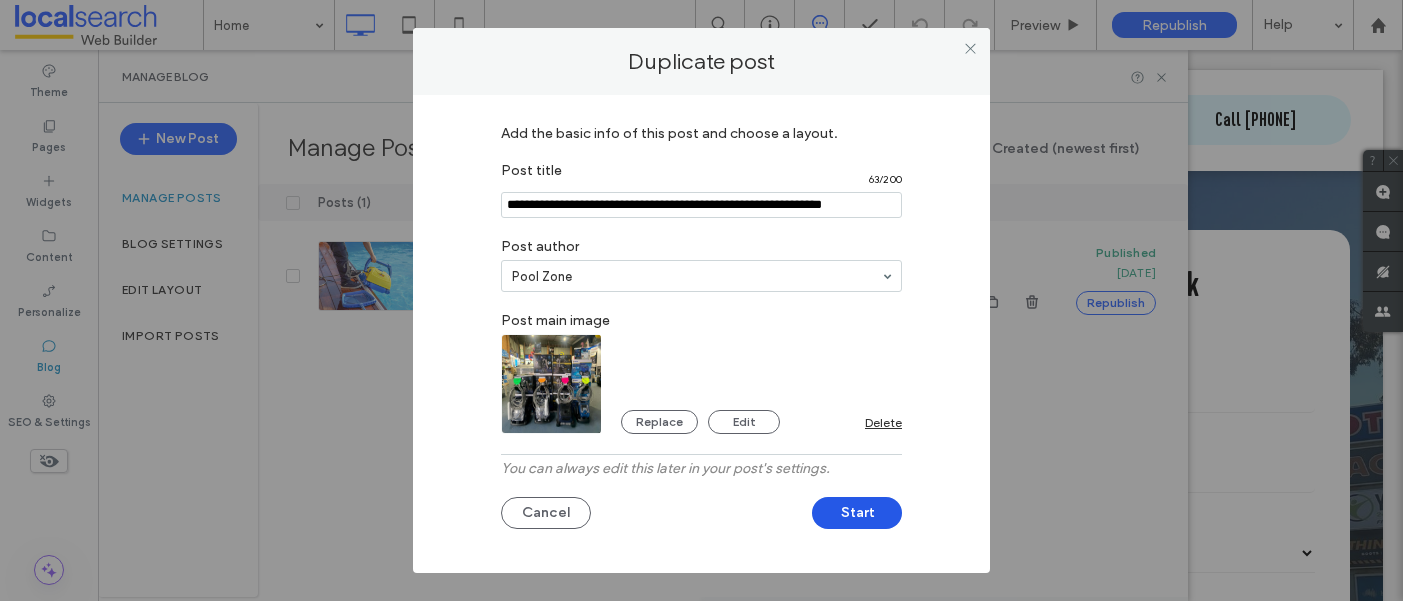 click on "Start" at bounding box center (857, 513) 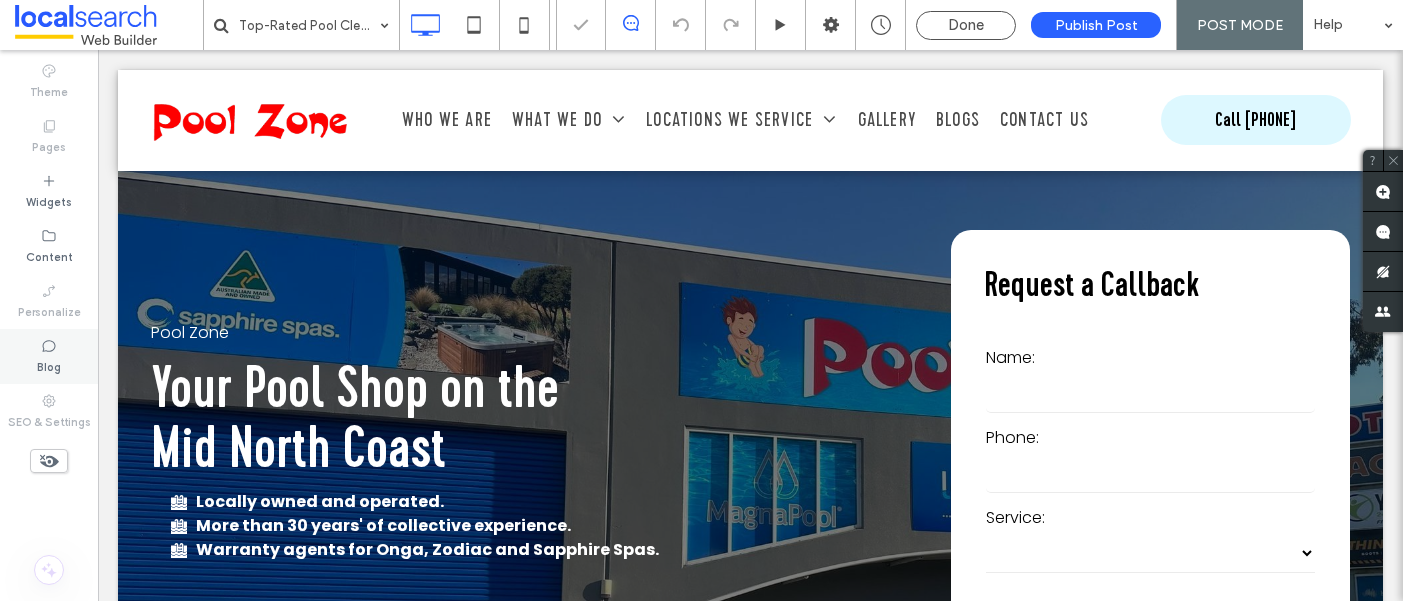 click 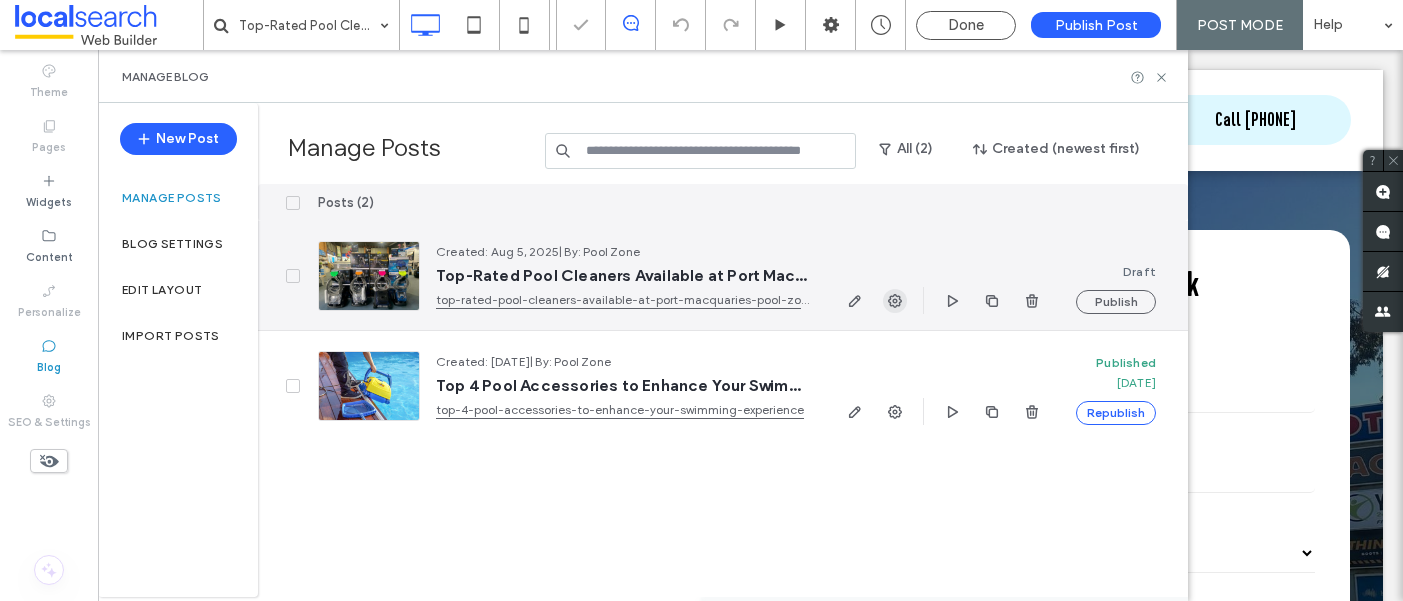 click 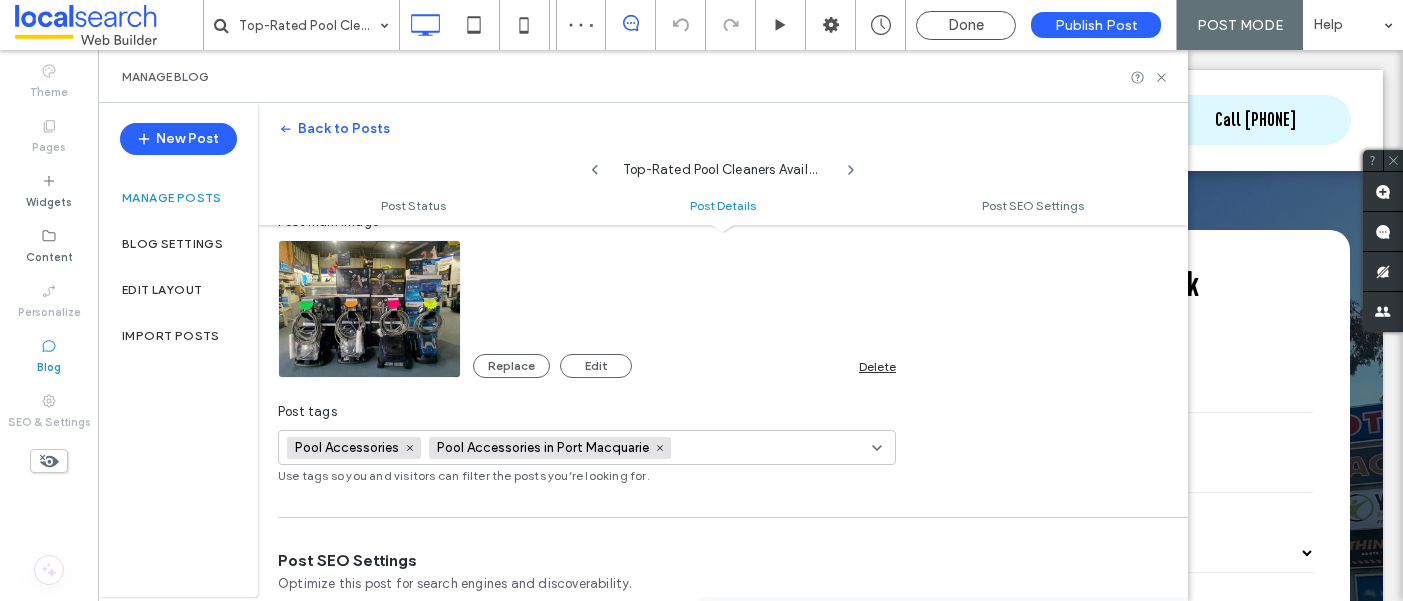 scroll, scrollTop: 540, scrollLeft: 0, axis: vertical 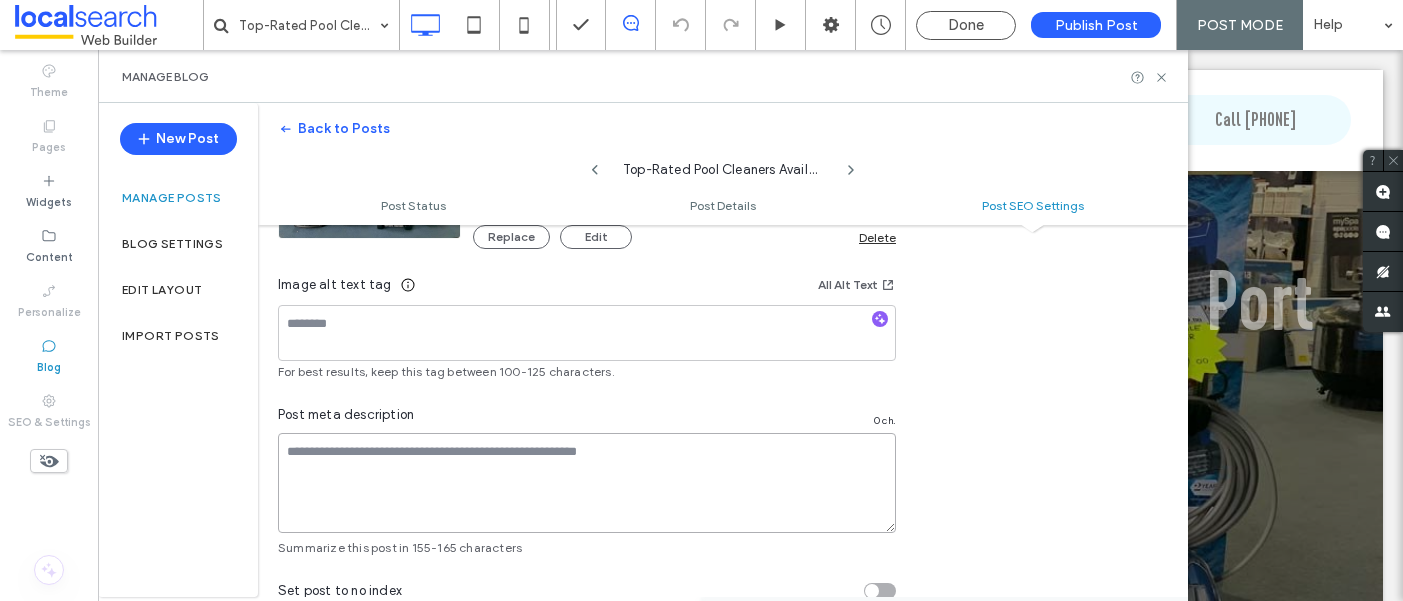 click at bounding box center (587, 483) 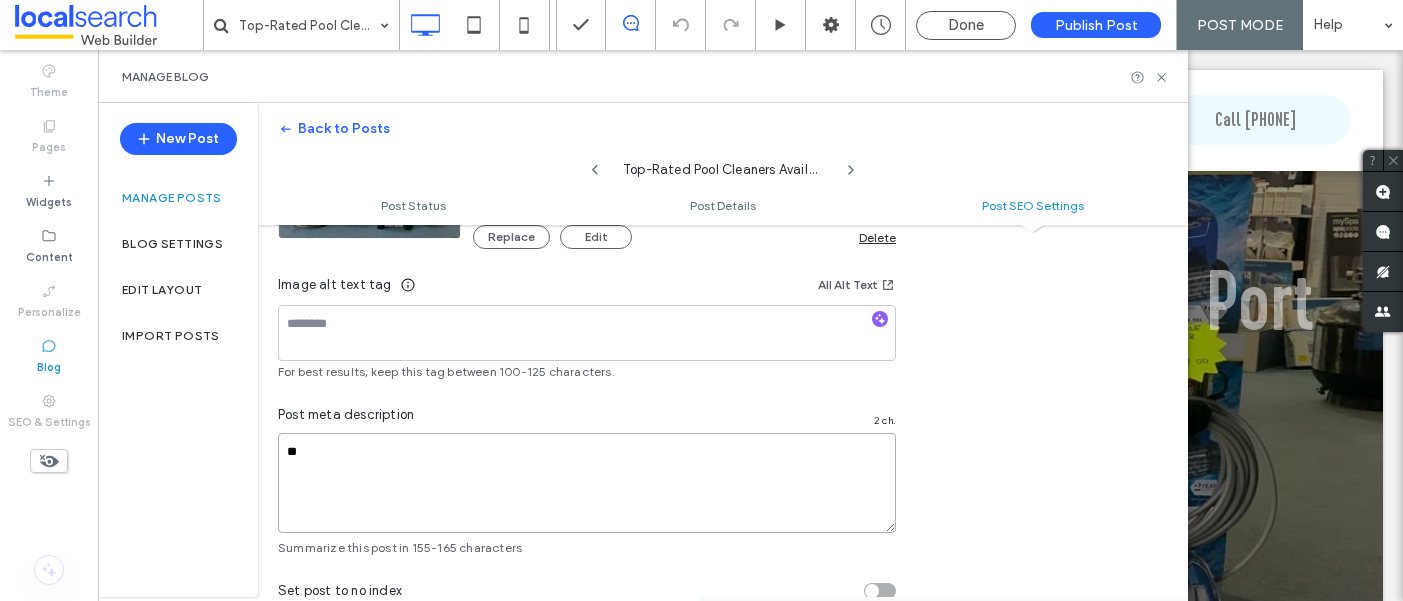 type on "*" 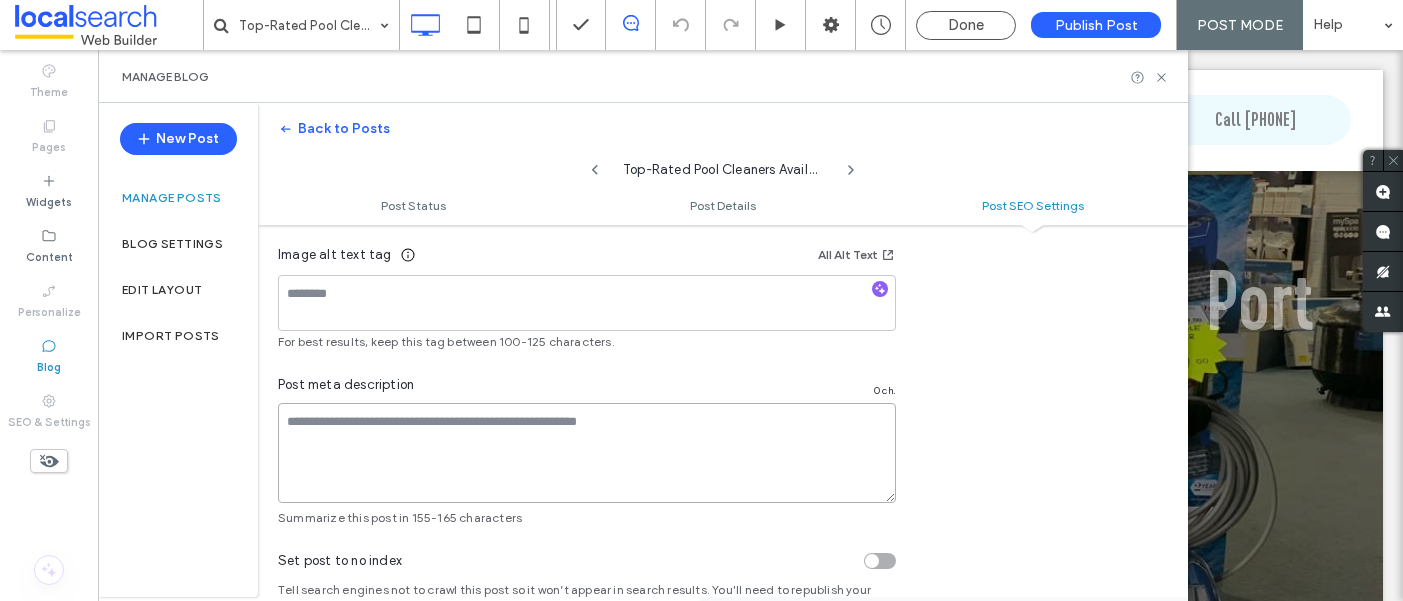 scroll, scrollTop: 1332, scrollLeft: 0, axis: vertical 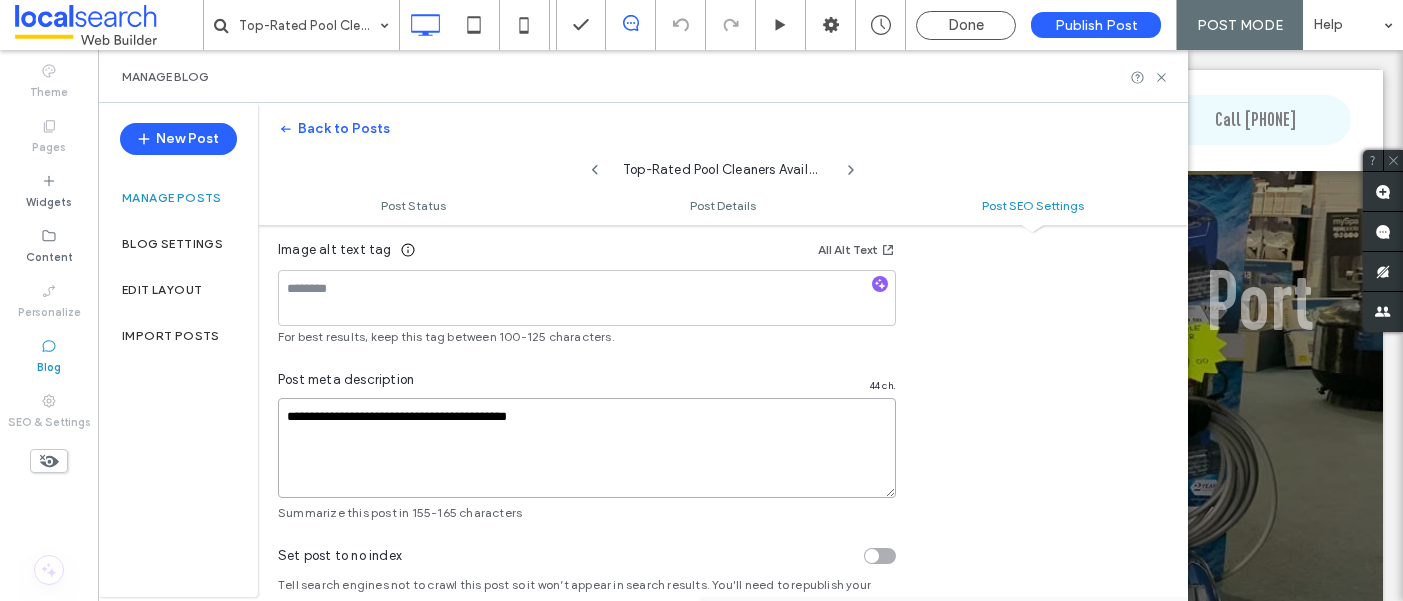 click on "**********" at bounding box center (587, 448) 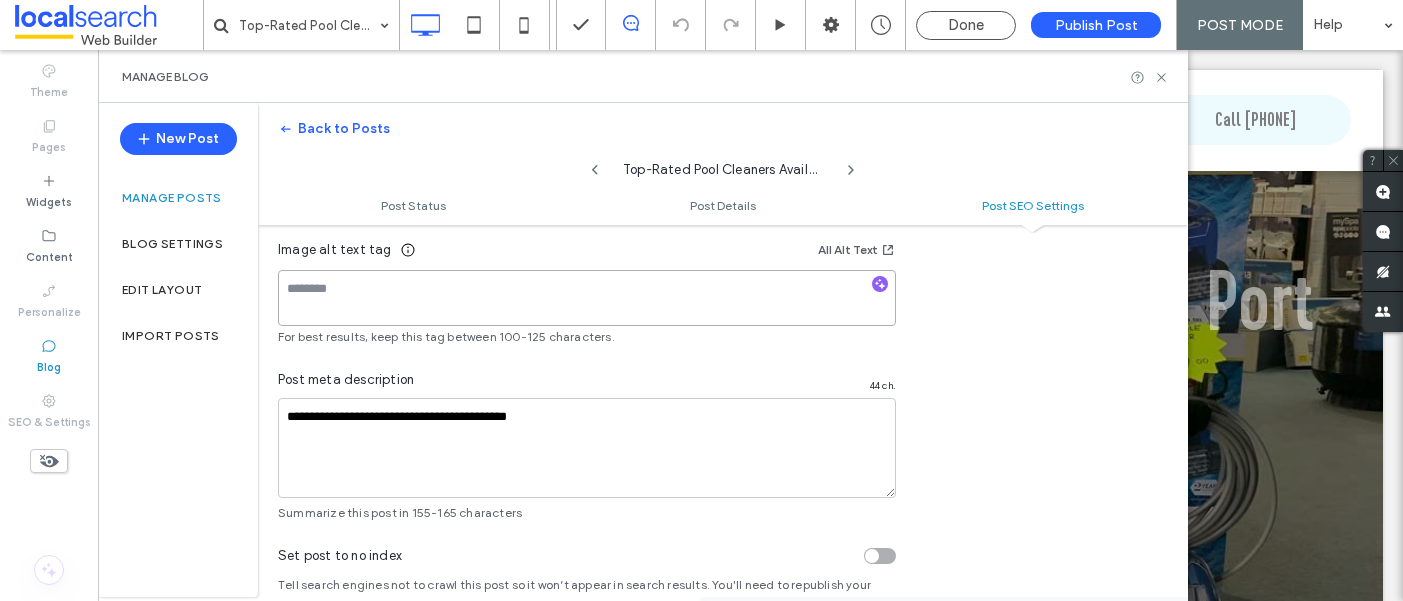 click at bounding box center (587, 298) 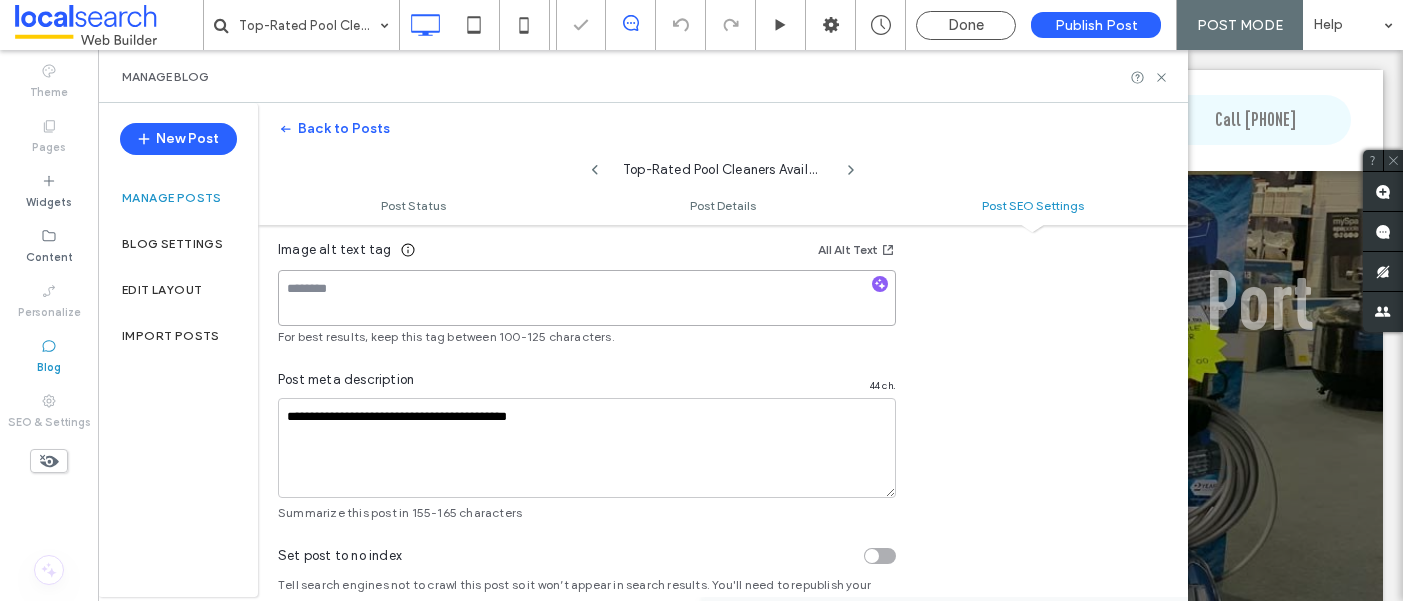 paste on "**********" 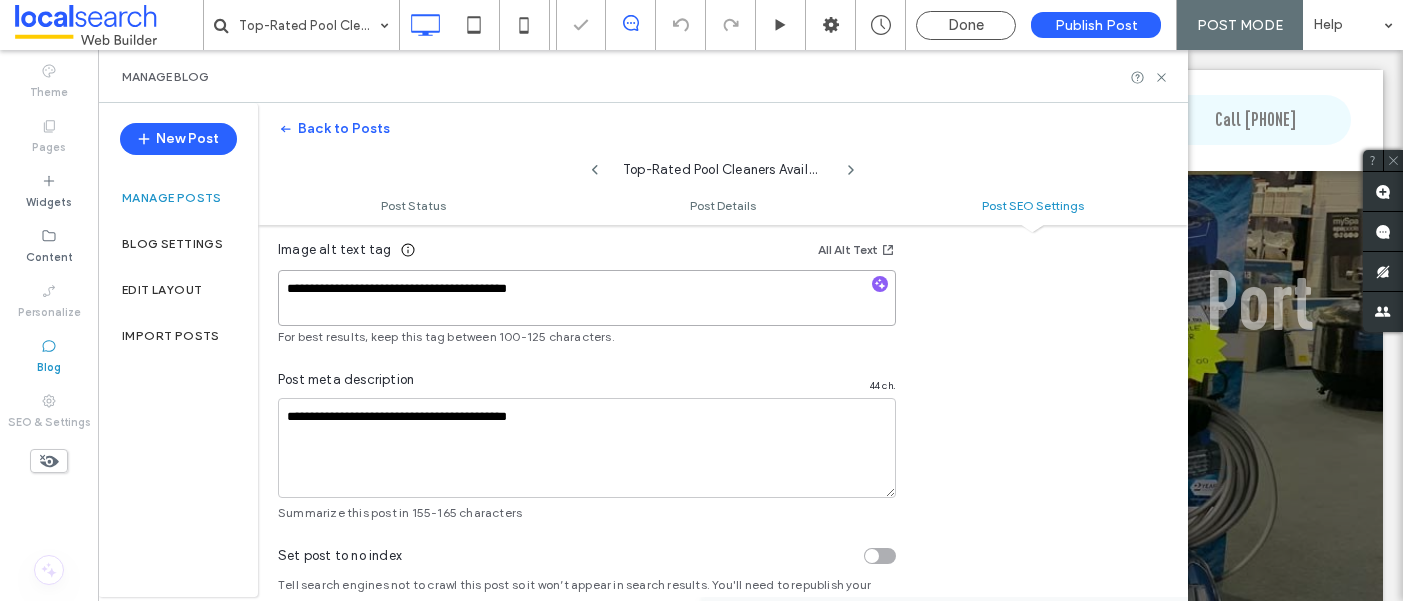 type on "**********" 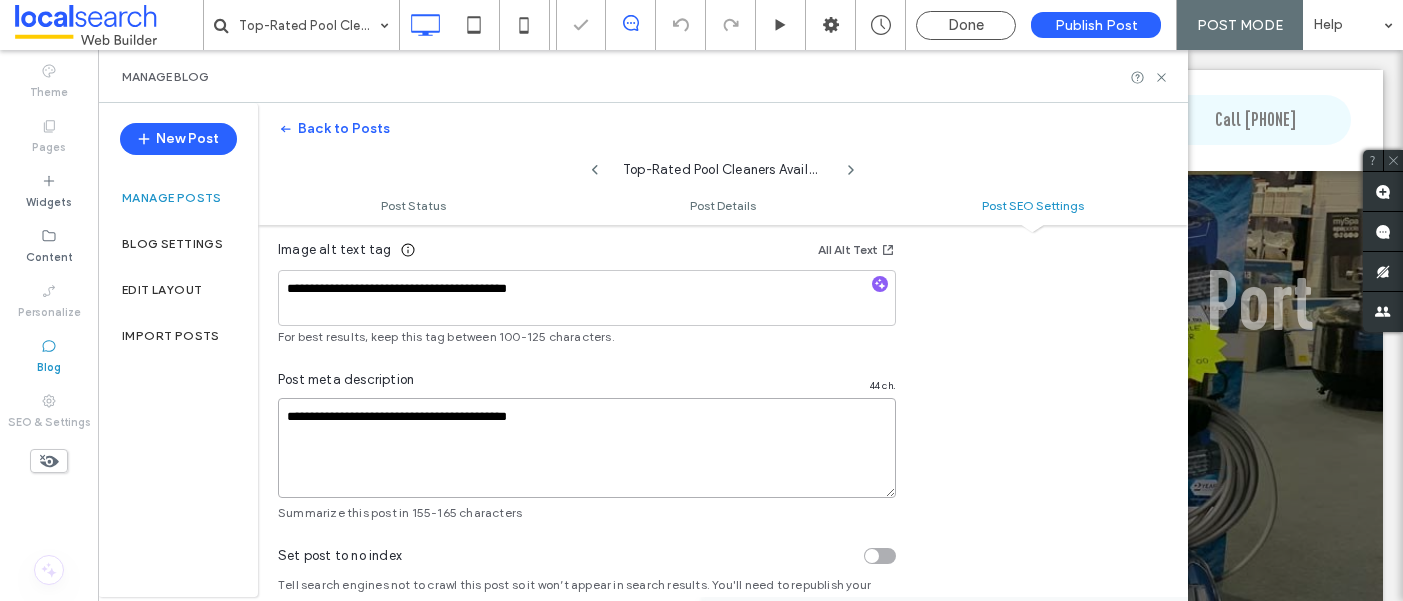 click on "**********" at bounding box center (587, 448) 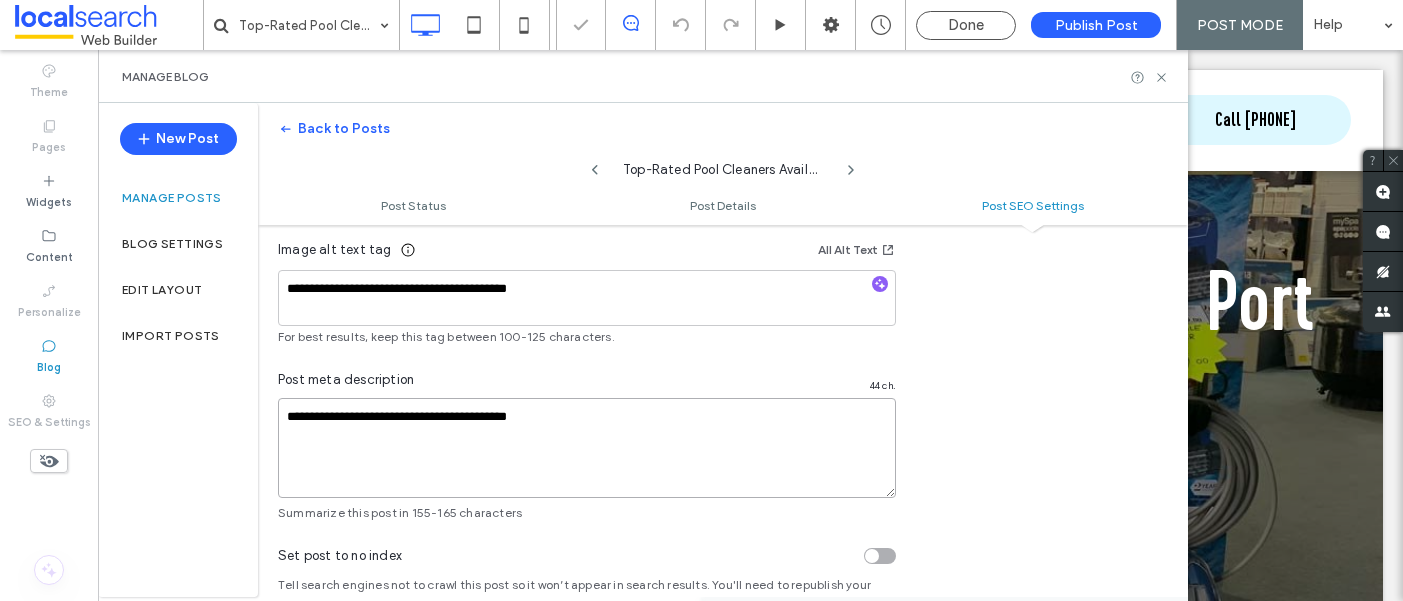 scroll, scrollTop: 0, scrollLeft: 0, axis: both 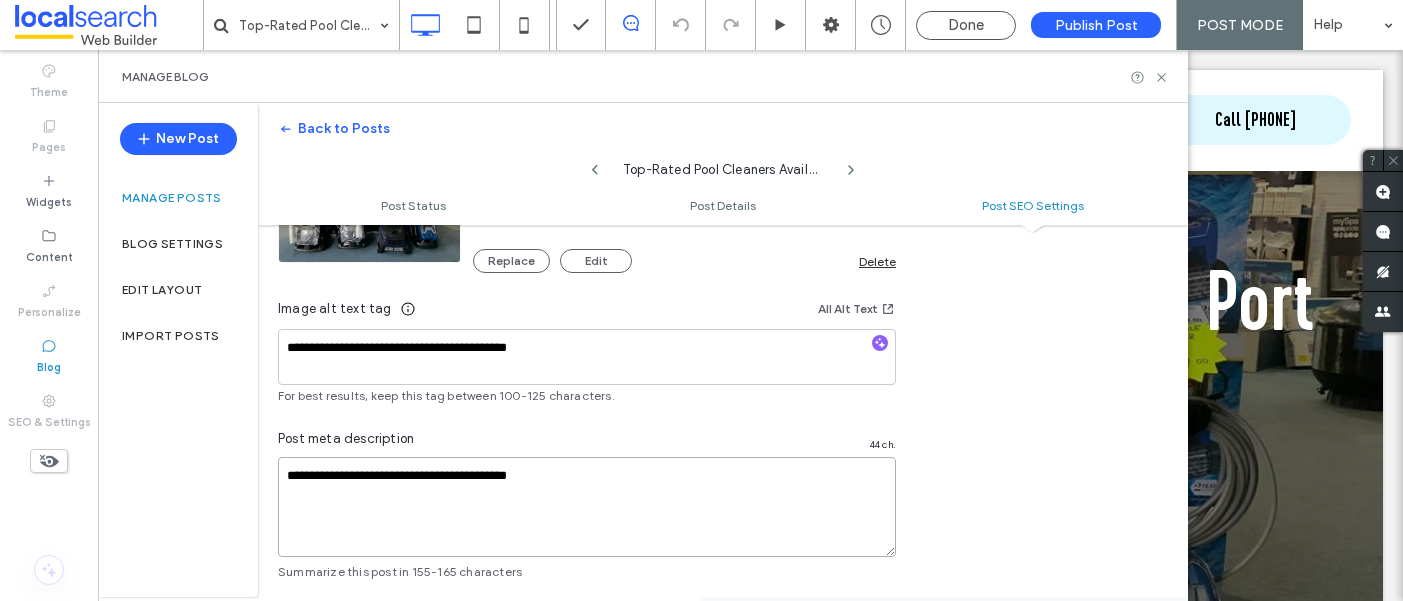click on "**********" at bounding box center (587, 507) 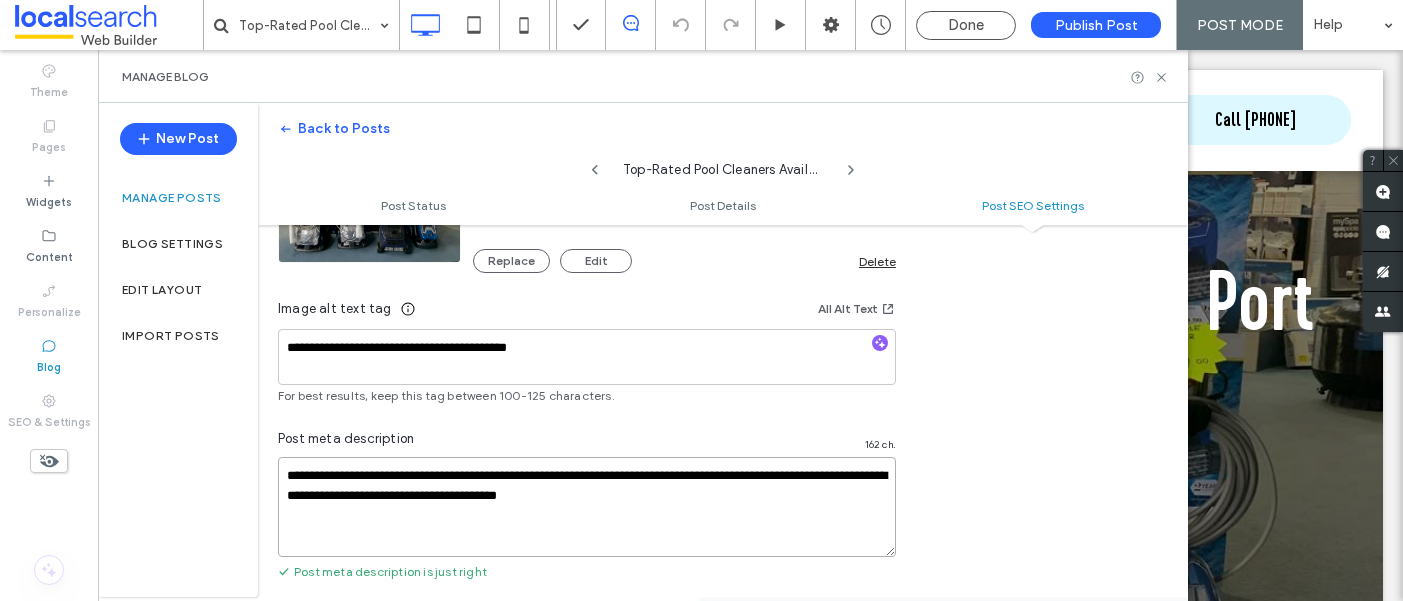 scroll, scrollTop: 0, scrollLeft: 0, axis: both 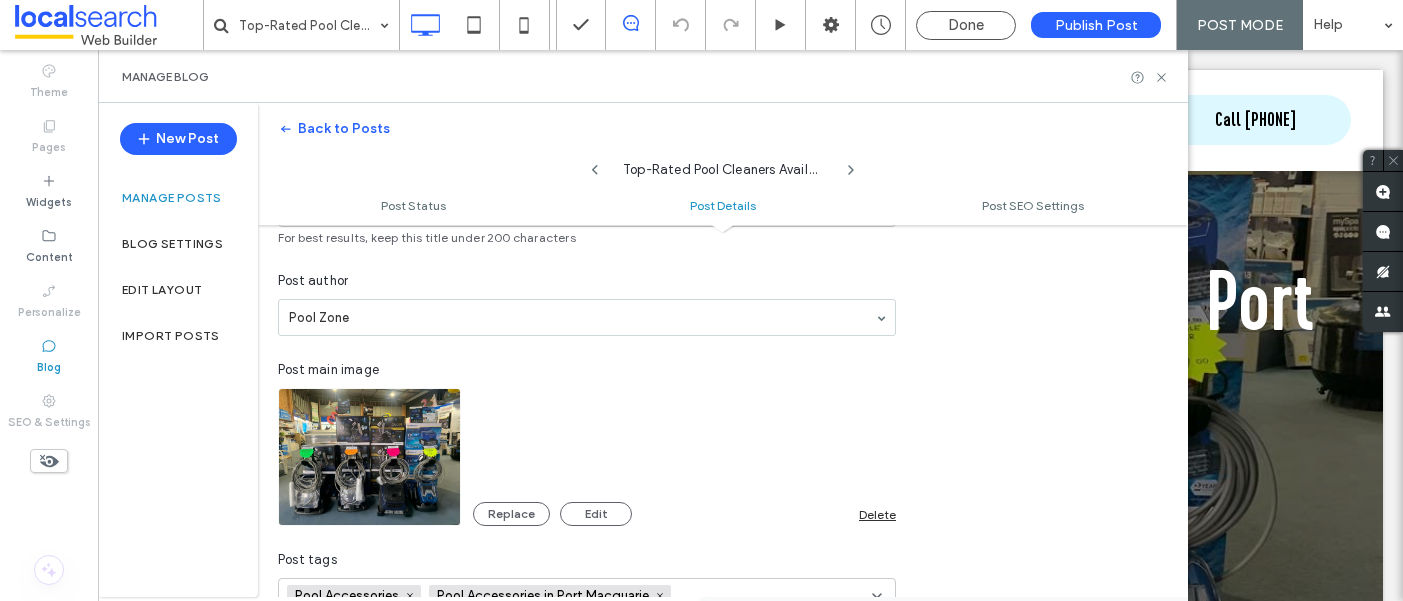 type on "**********" 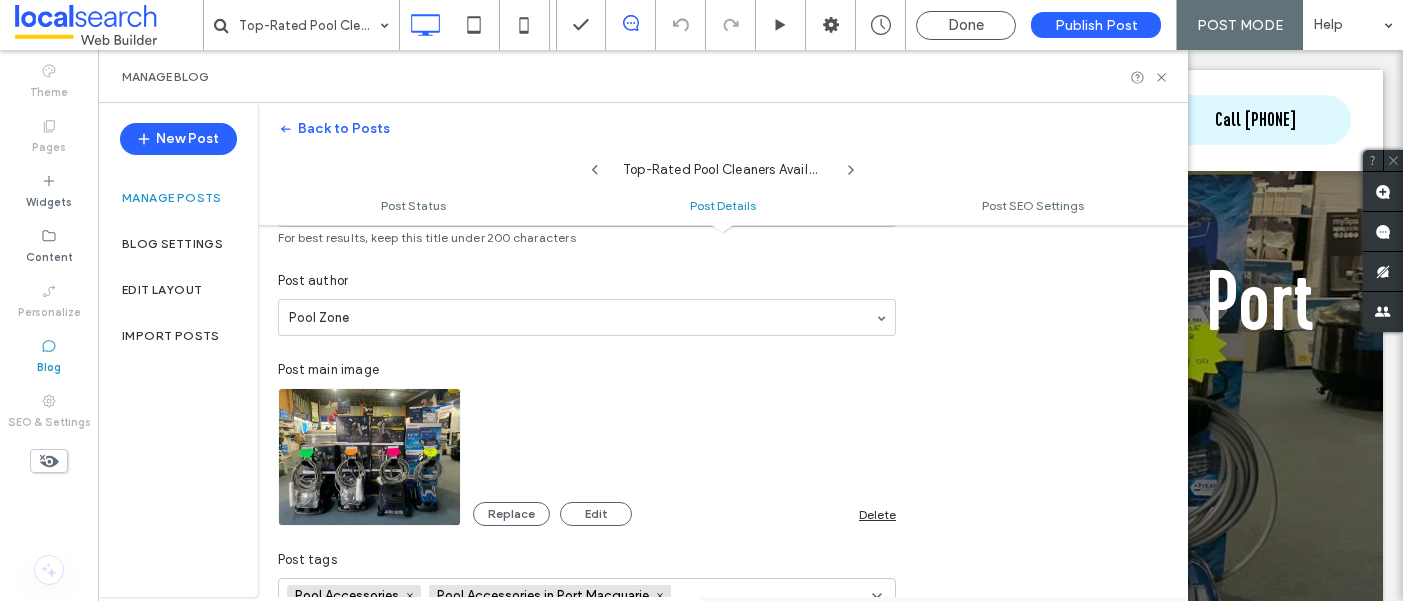 scroll, scrollTop: 0, scrollLeft: 0, axis: both 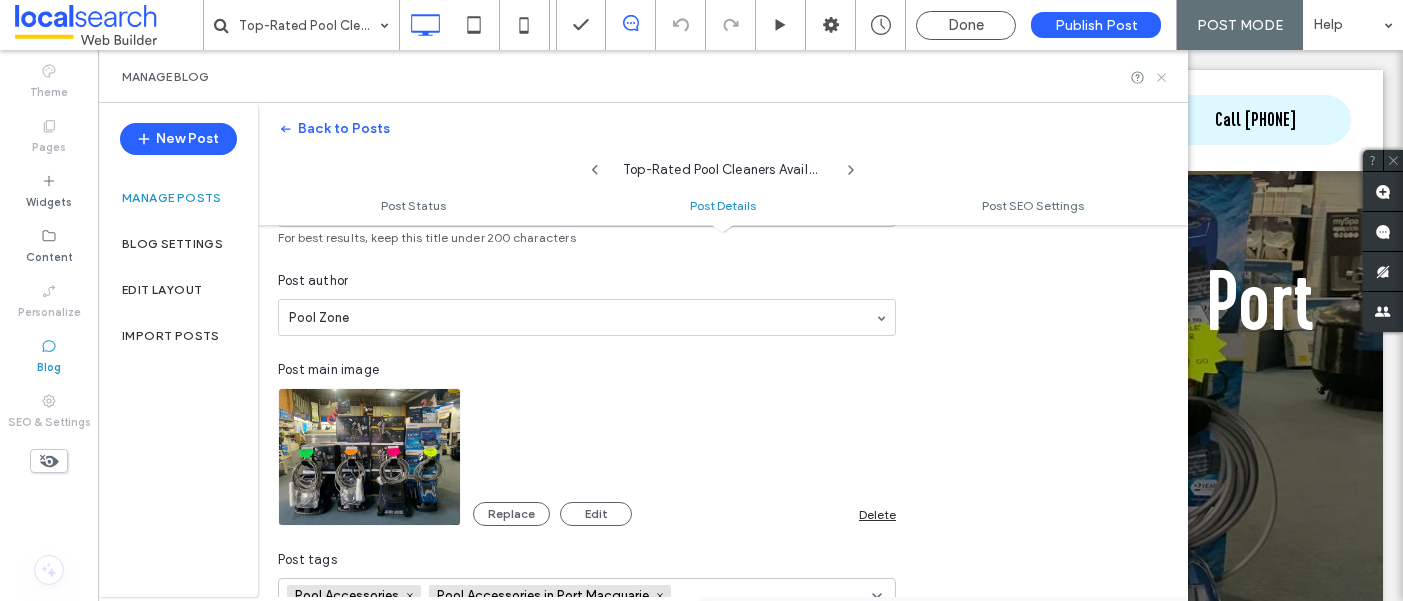 click 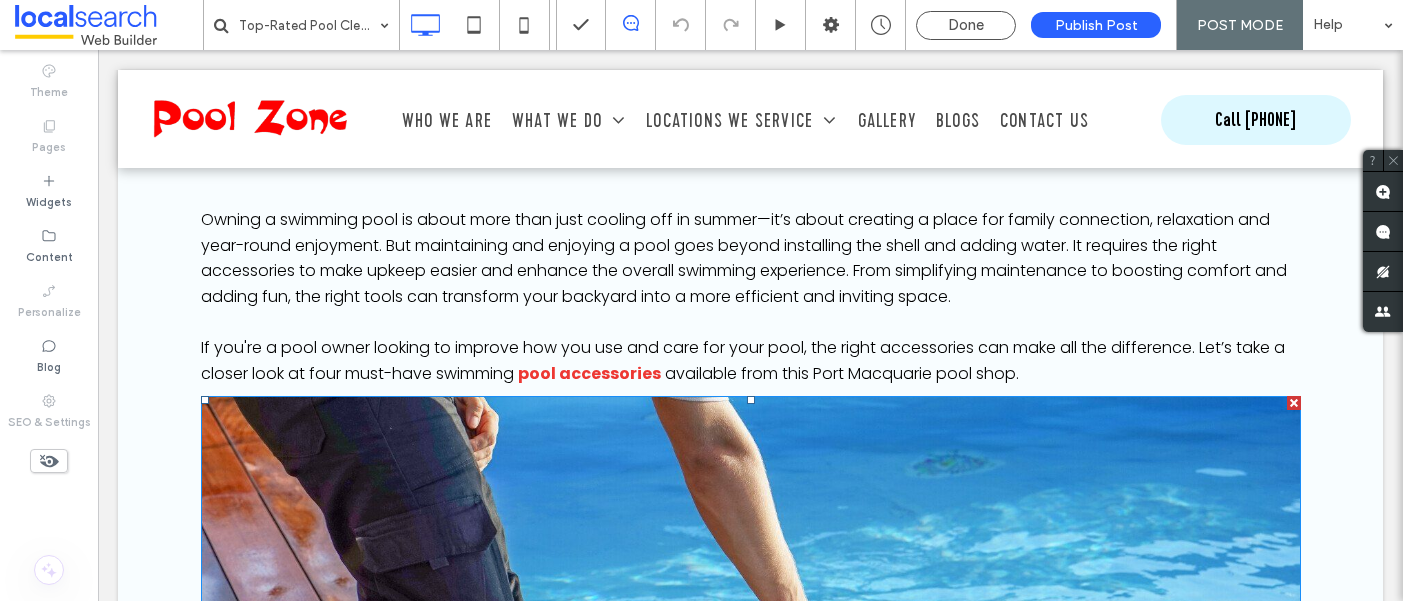 scroll, scrollTop: 551, scrollLeft: 0, axis: vertical 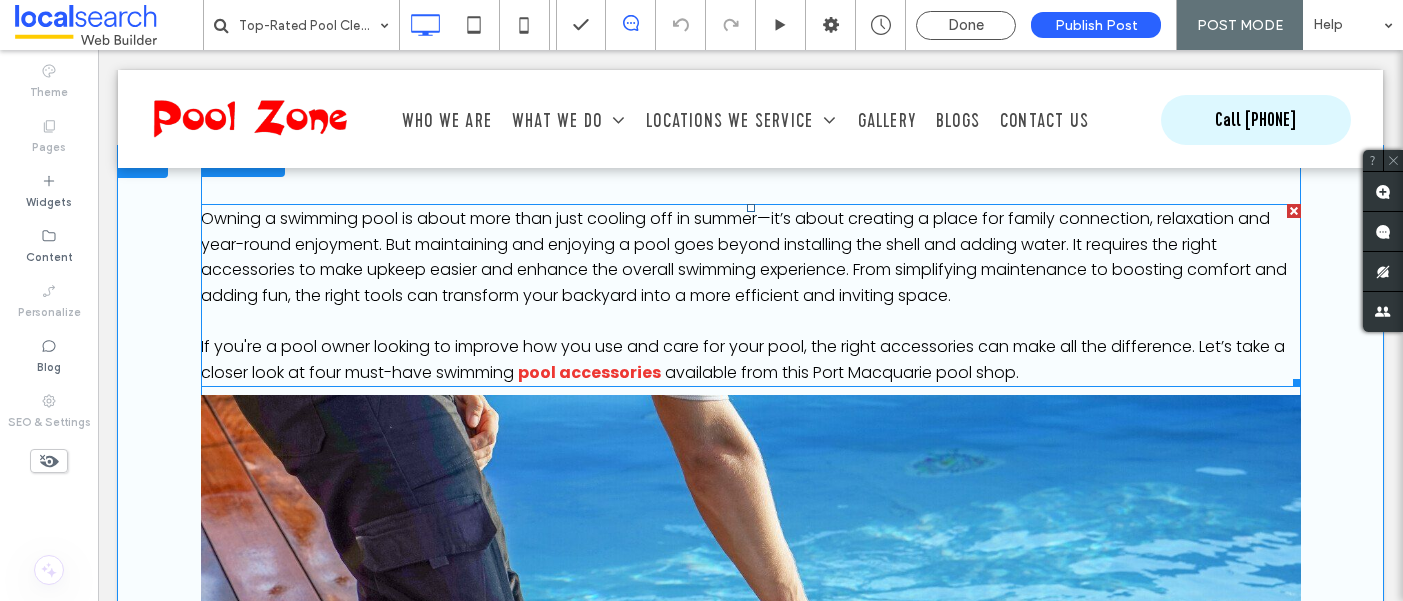 click on "Owning a swimming pool is about more than just cooling off in summer—it’s about creating a place for family connection, relaxation and year-round enjoyment. But maintaining and enjoying a pool goes beyond installing the shell and adding water. It requires the right accessories to make upkeep easier and enhance the overall swimming experience. From simplifying maintenance to boosting comfort and adding fun, the right tools can transform your backyard into a more efficient and inviting space." at bounding box center [744, 257] 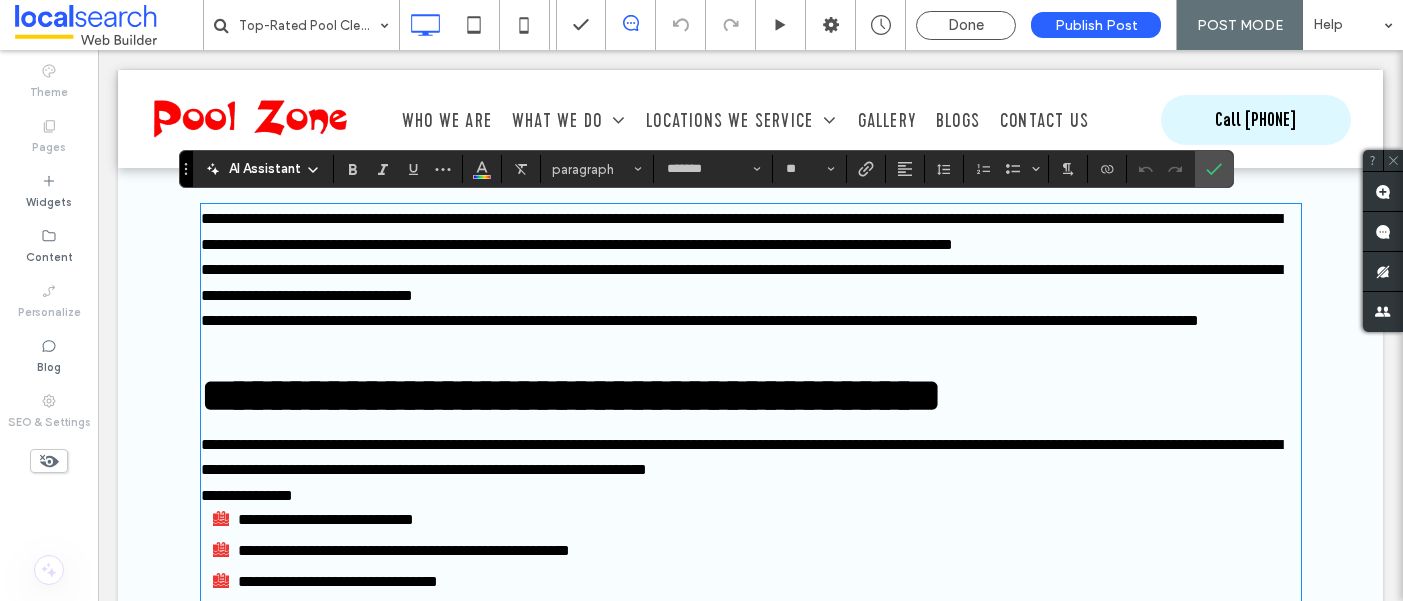 scroll, scrollTop: 3516, scrollLeft: 0, axis: vertical 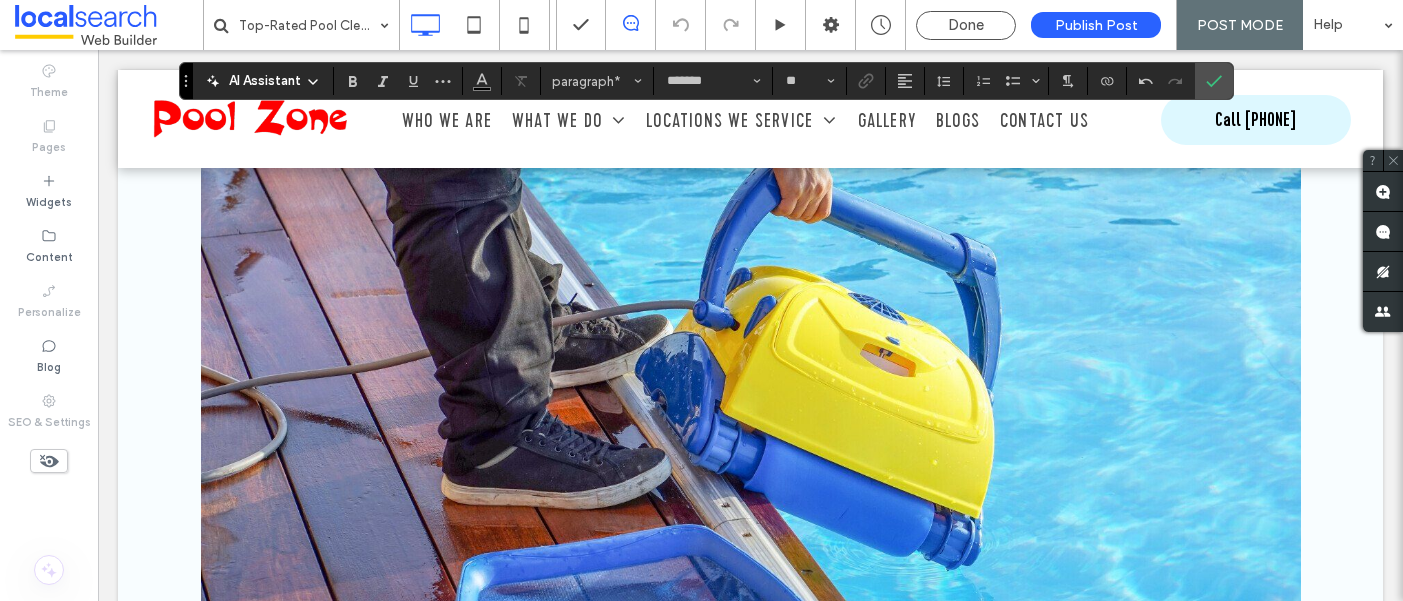 click at bounding box center [751, 369] 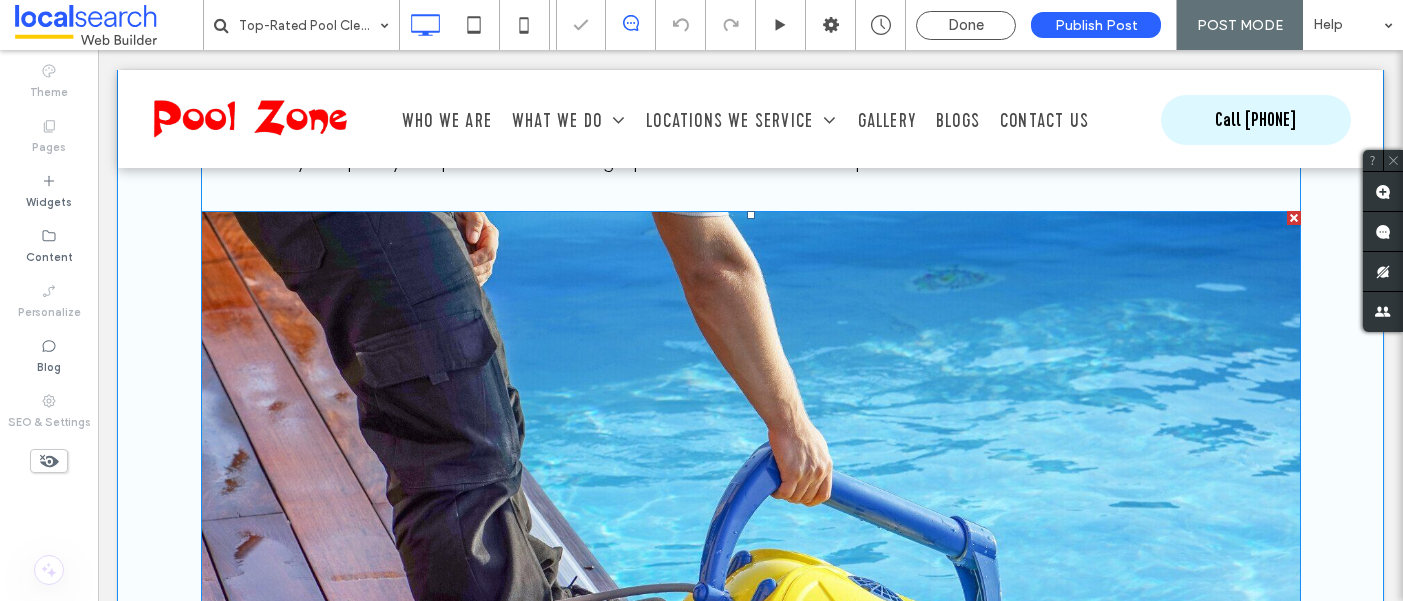 click at bounding box center (1294, 218) 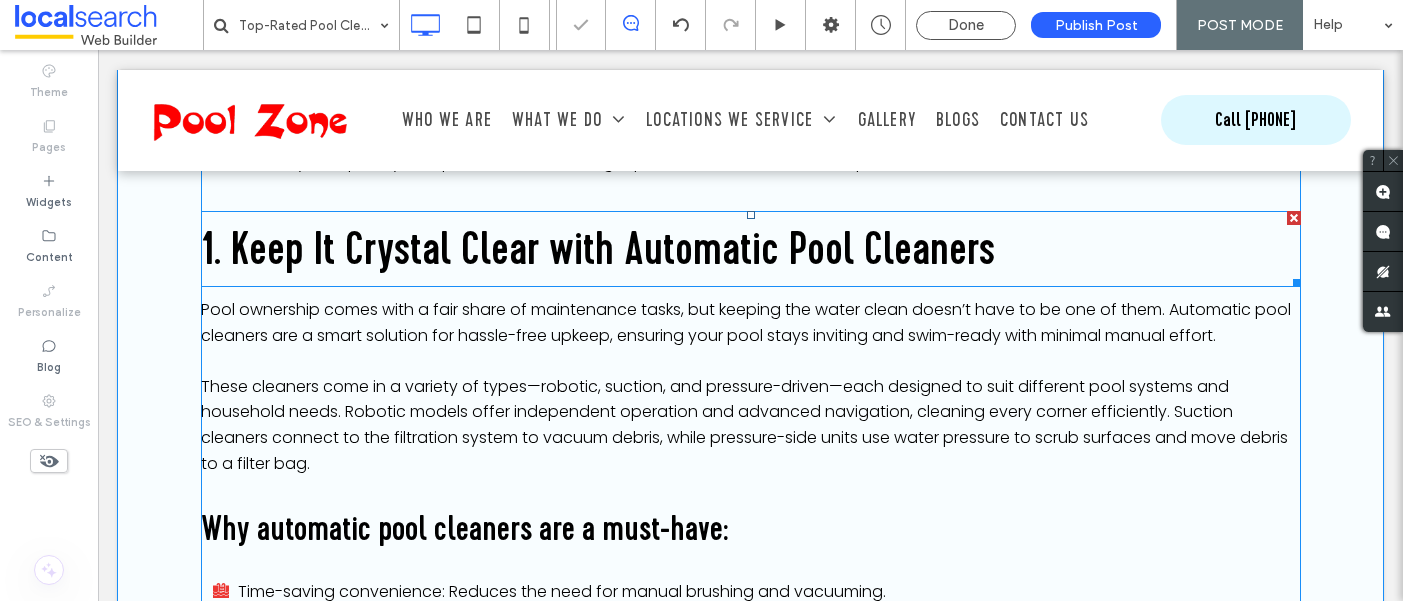 click at bounding box center [1294, 218] 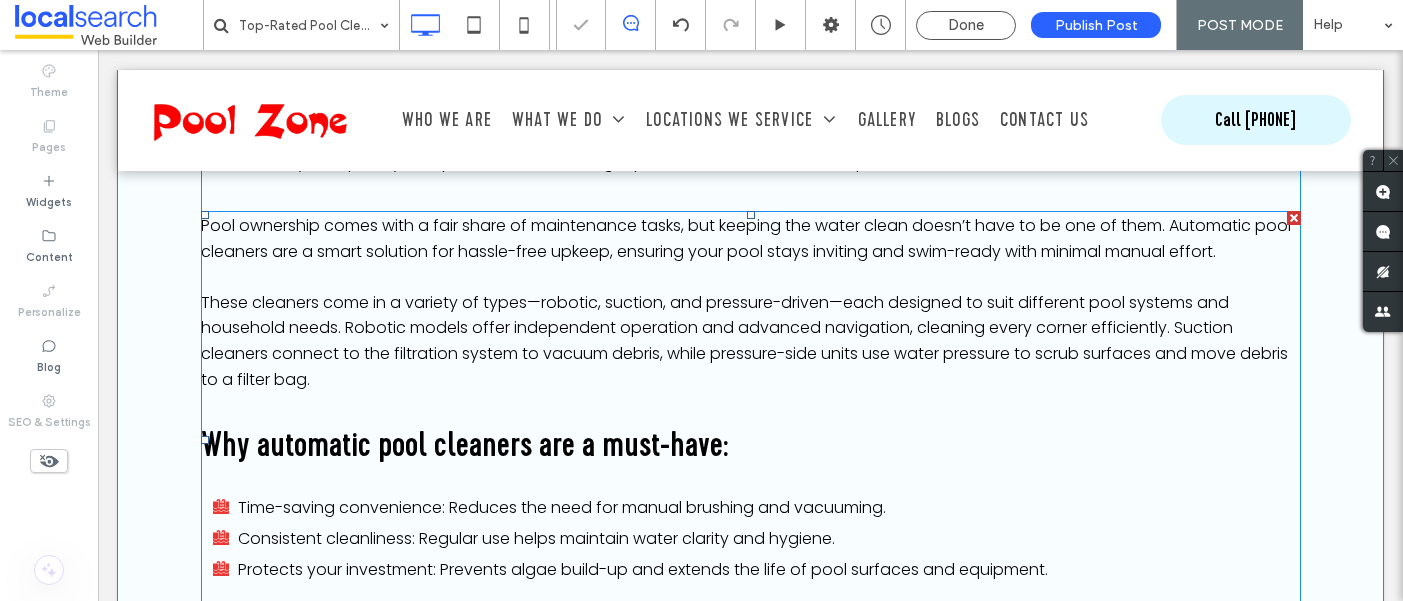 click at bounding box center (1294, 218) 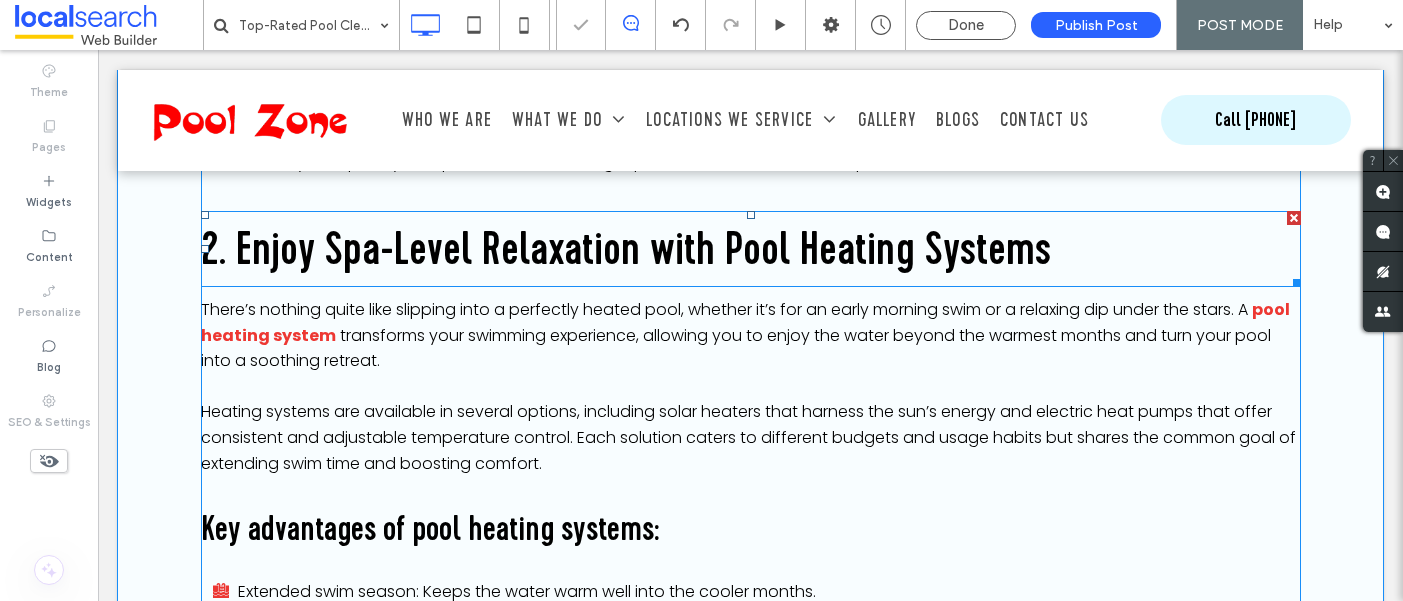click at bounding box center [1294, 218] 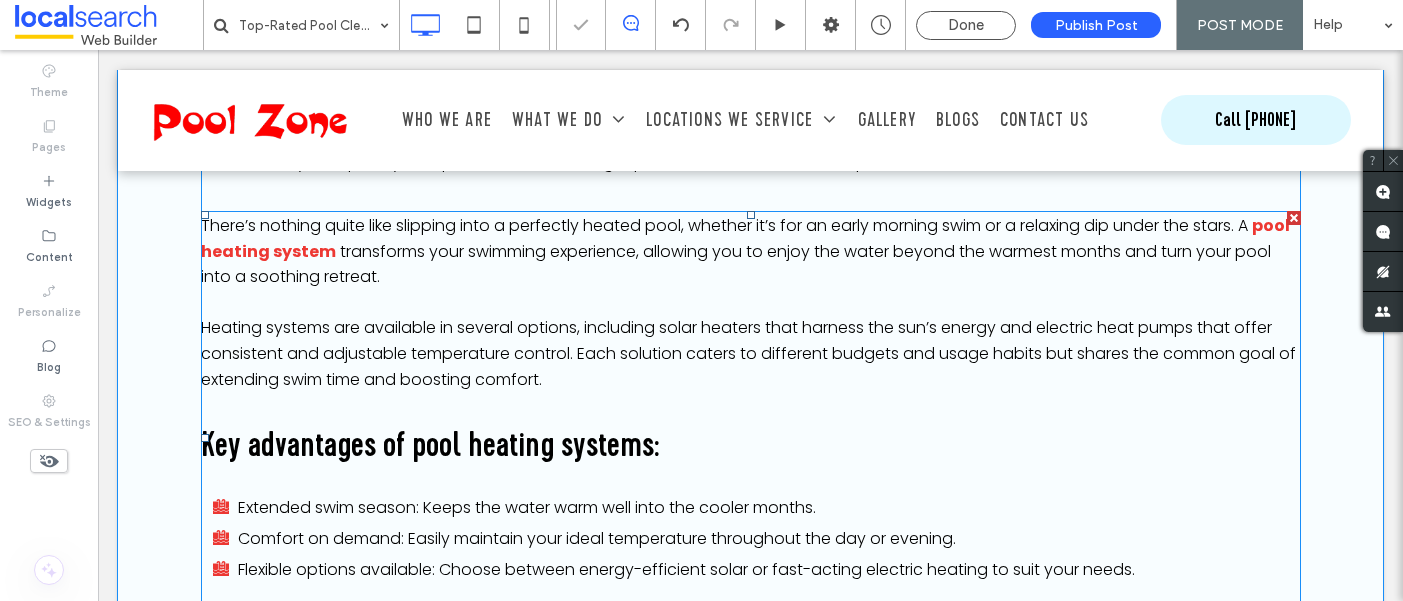 click at bounding box center (1294, 218) 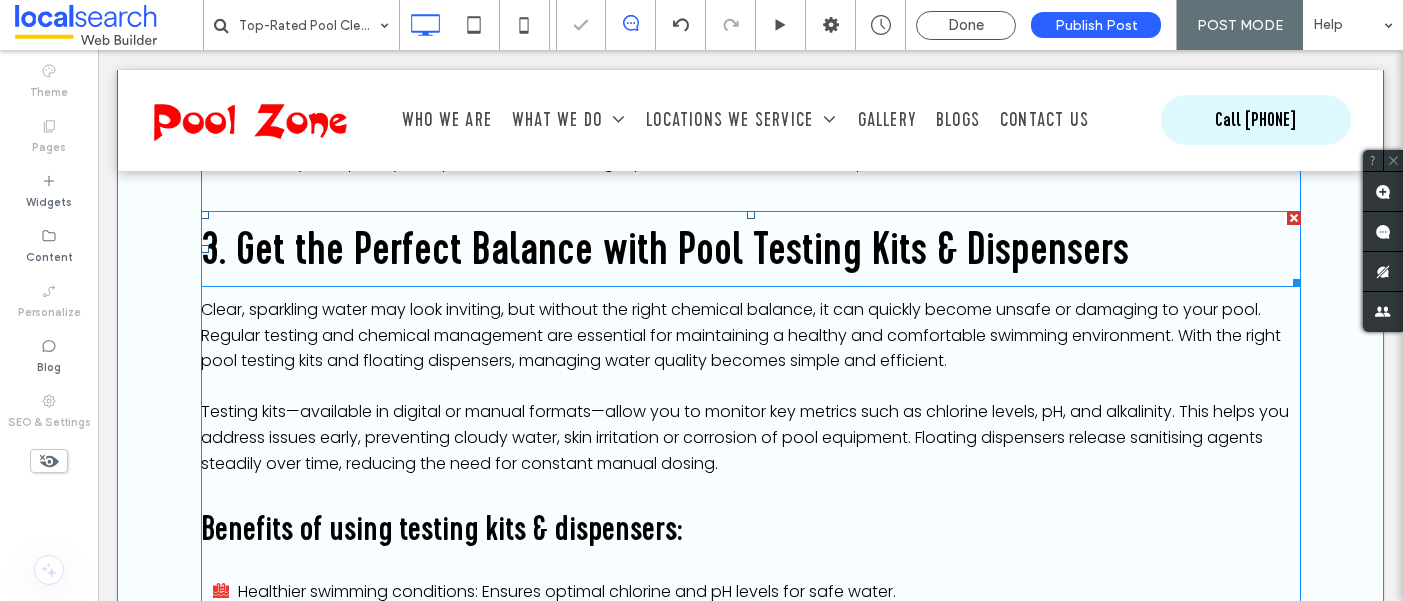 click at bounding box center [1294, 218] 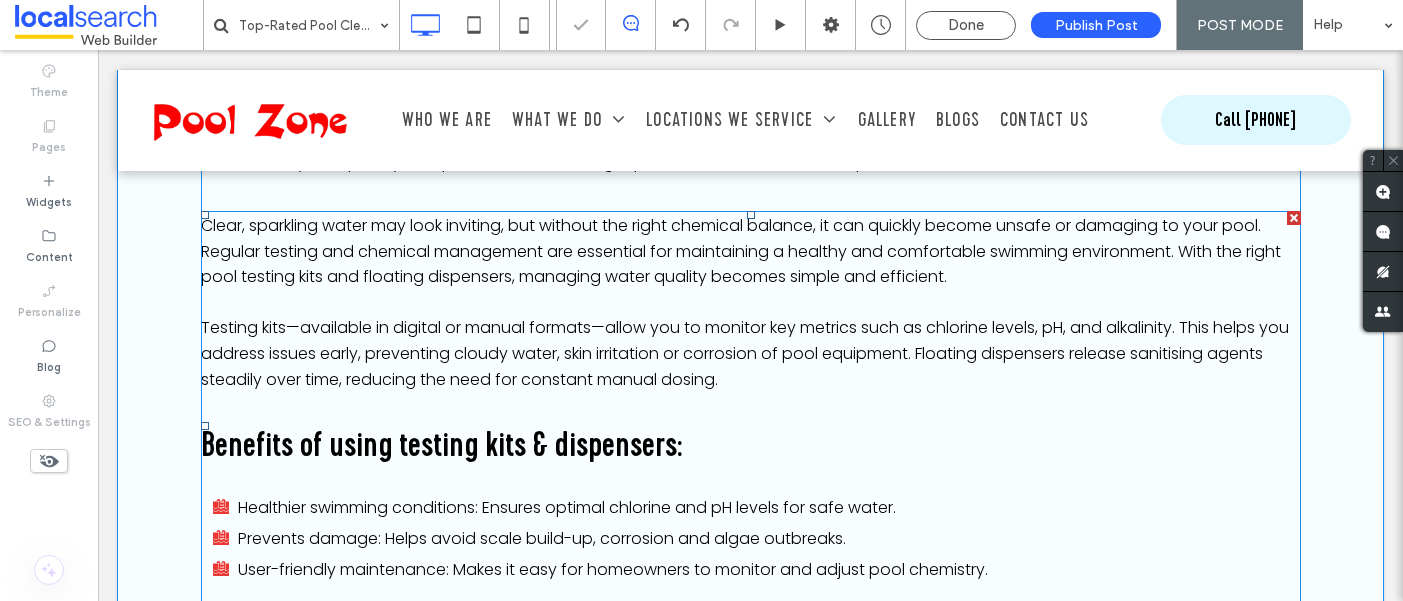 click at bounding box center (1294, 218) 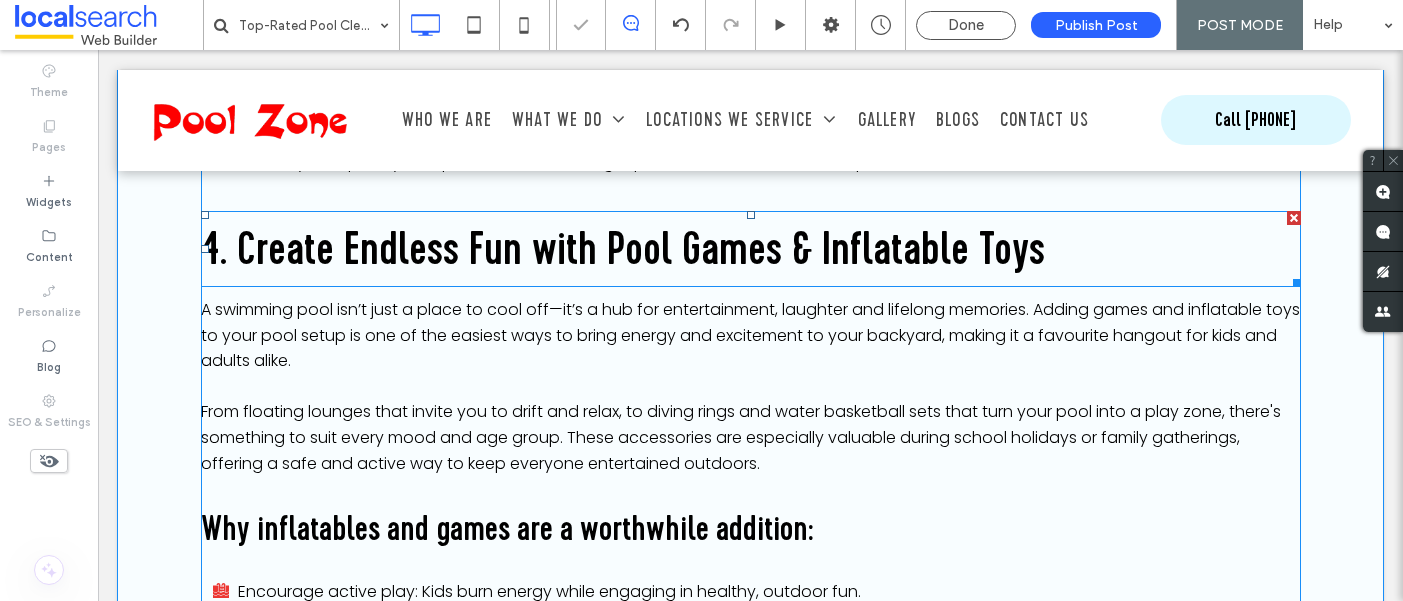 click at bounding box center (1294, 218) 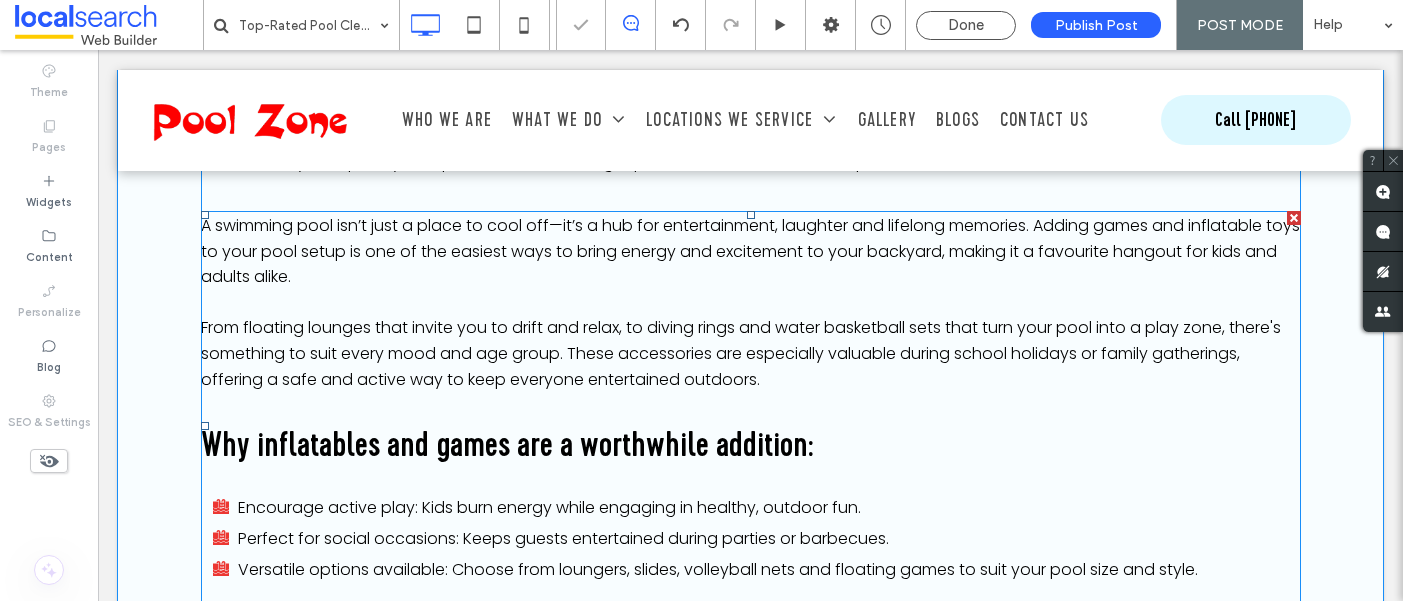 click at bounding box center [1294, 218] 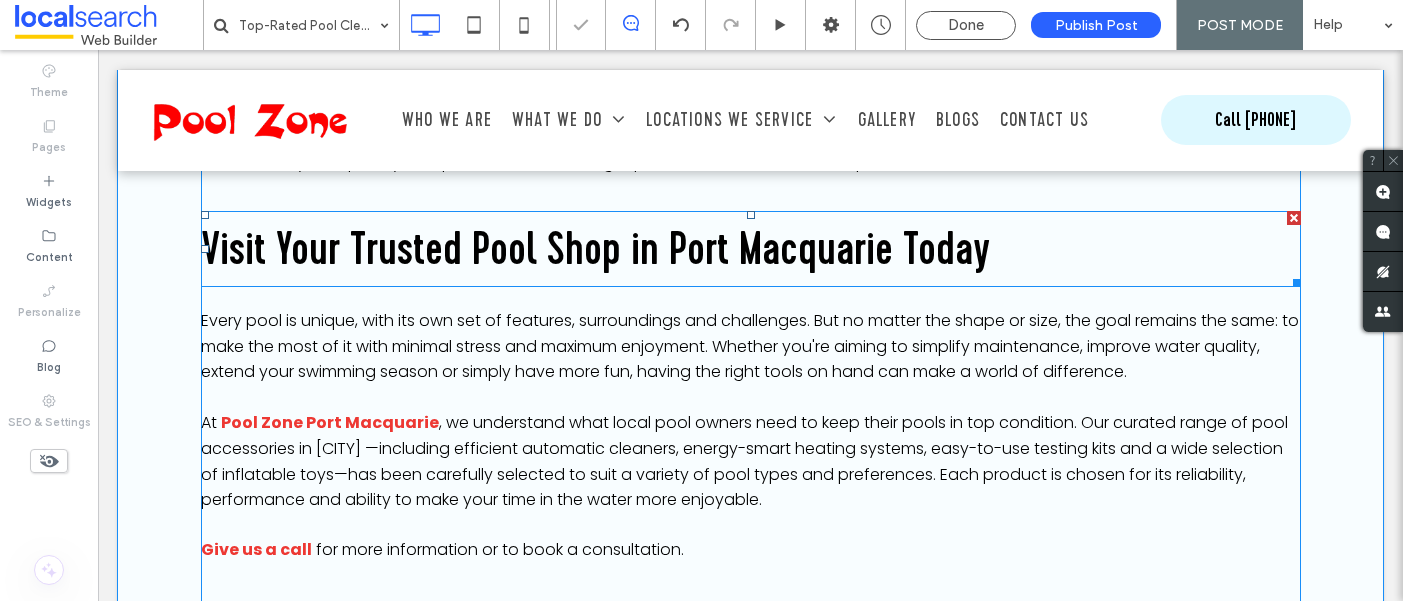 click at bounding box center (1294, 218) 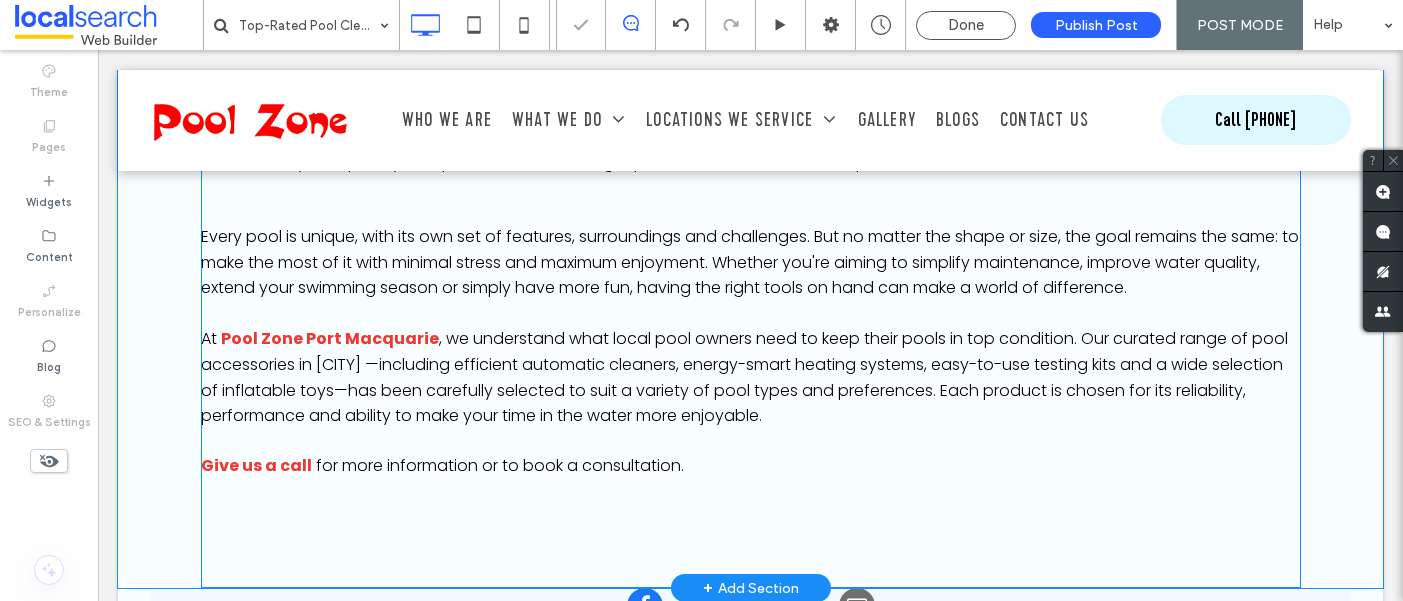 click on "Tired of spending your weekends skimming leaves and scrubbing pool walls? Maintaining a sparkling pool doesn't need to be time-consuming—especially with the right equipment. Whether you're a long-time pool owner or new to backyard swimming, investing in a quality pool cleaner can make all the difference. If you’re looking to buy a pool cleaner in Port Macquarie, Pool Zone offers a curated range of trusted models designed to keep your water clean, your pool surfaces spotless, and your maintenance routine stress-free. In this blog, we’ll explore the types of pool cleaners available, how to choose the right one, and why buying from a local expert in Port Macquarie offers real value. Why Every Pool Needs a Reliable Cleaner Even the clearest-looking pool can hide debris, algae, and build-up below the surface. Regular cleaning isn’t just about appearance—it helps protect your pool equipment, extend the life of your surfaces, and ensure the water remains safe for your family. A pool cleaner: Best for:" at bounding box center [751, -1211] 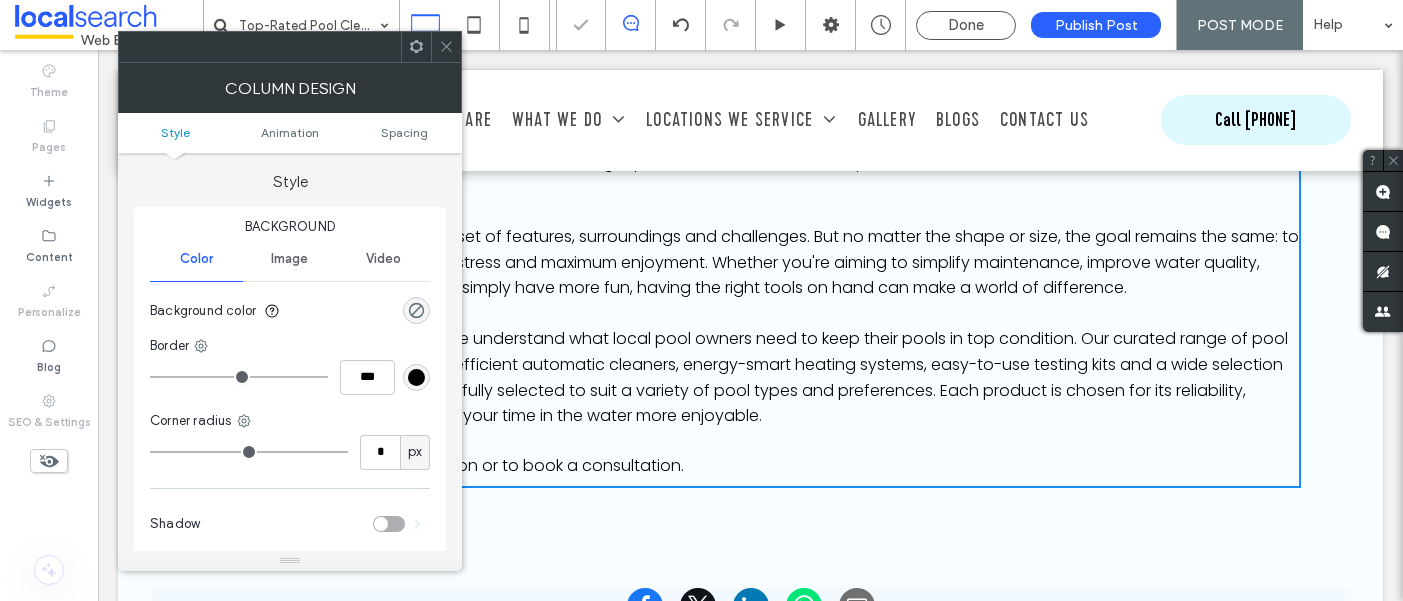 click on "Every pool is unique, with its own set of features, surroundings and challenges. But no matter the shape or size, the goal remains the same: to make the most of it with minimal stress and maximum enjoyment. Whether you're aiming to simplify maintenance, improve water quality, extend your swimming season or simply have more fun, having the right tools on hand can make a world of difference." at bounding box center [750, 262] 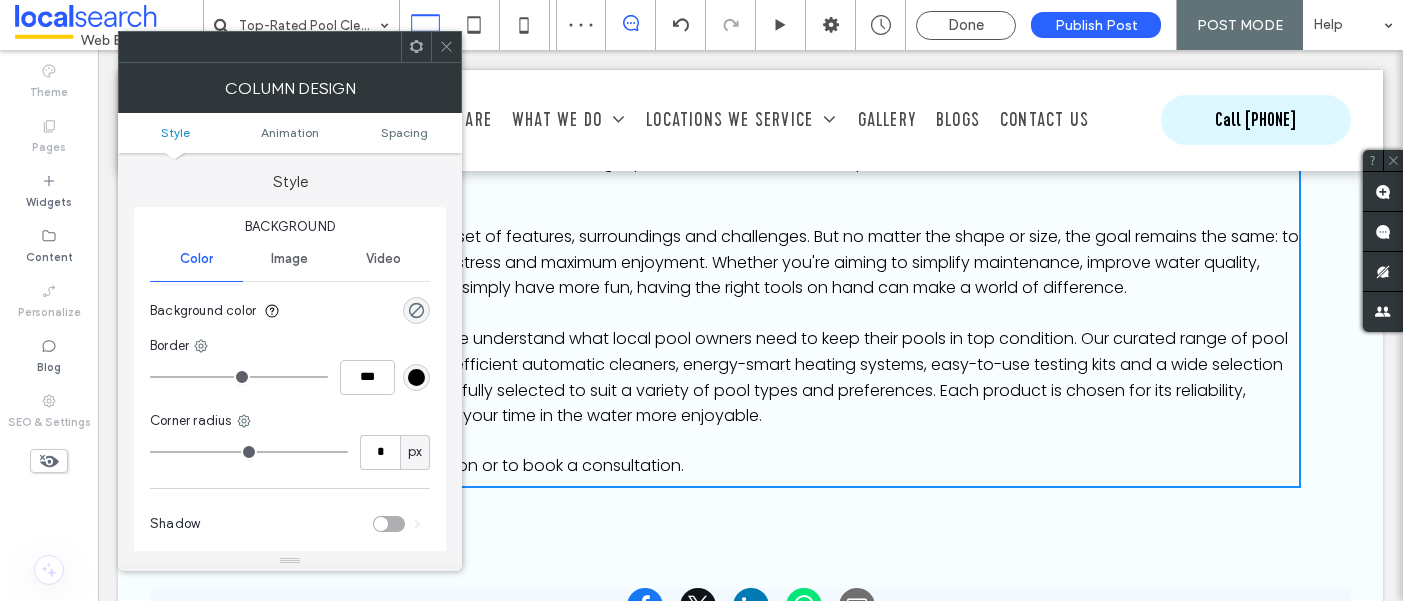 click 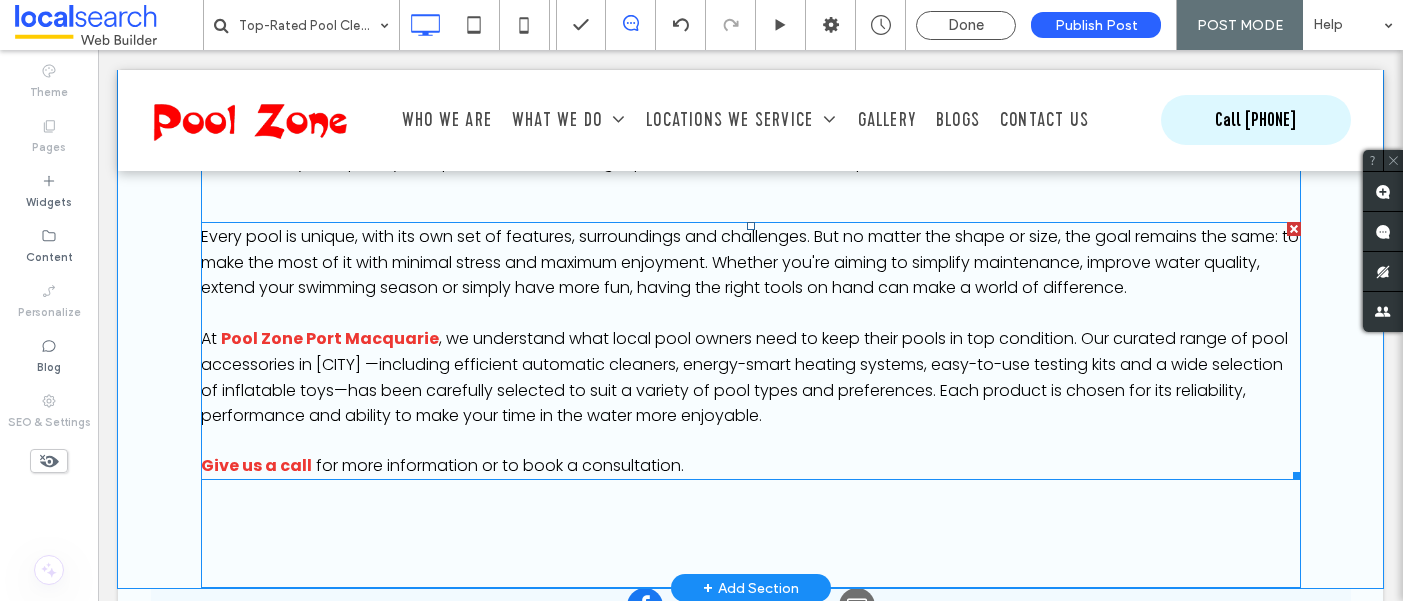 click at bounding box center (1294, 229) 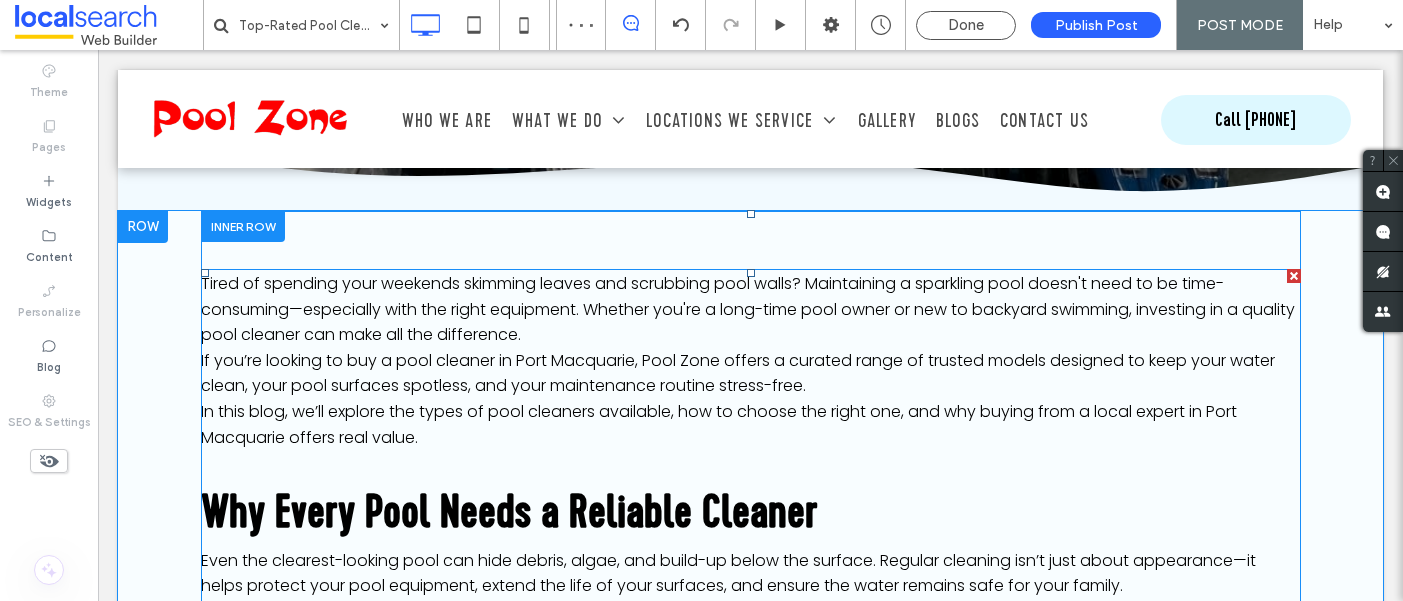 scroll, scrollTop: 485, scrollLeft: 0, axis: vertical 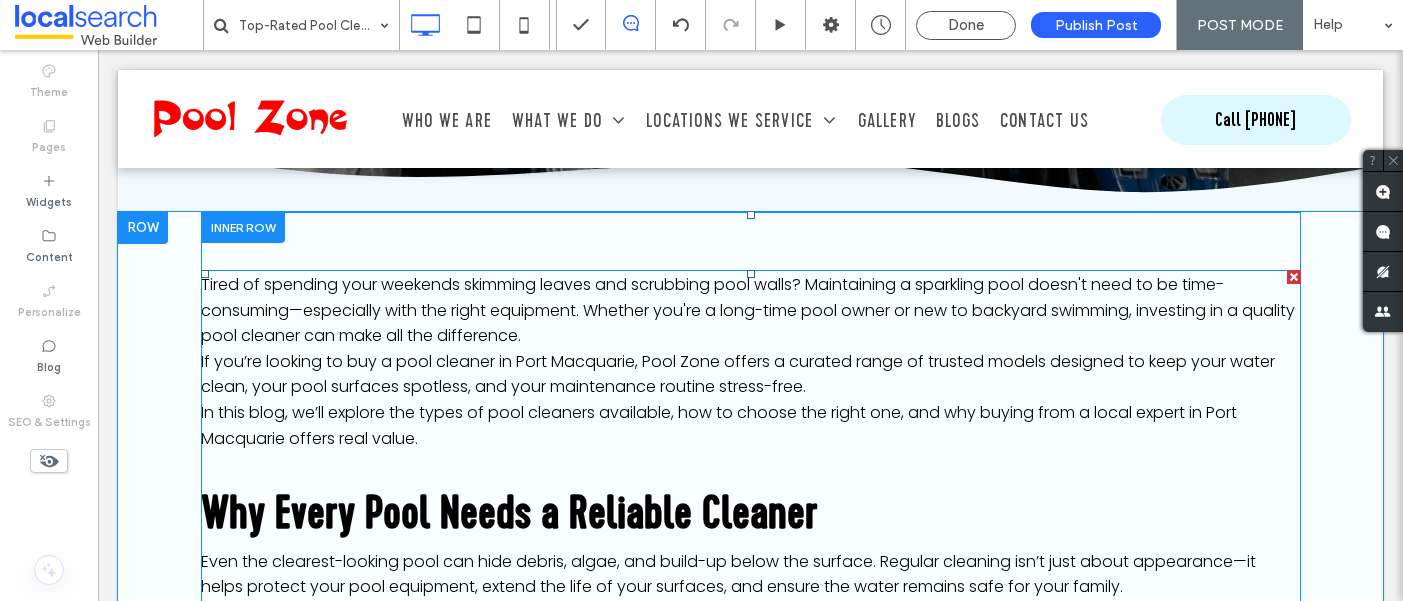 click on "Tired of spending your weekends skimming leaves and scrubbing pool walls? Maintaining a sparkling pool doesn't need to be time-consuming—especially with the right equipment. Whether you're a long-time pool owner or new to backyard swimming, investing in a quality pool cleaner can make all the difference." at bounding box center [751, 310] 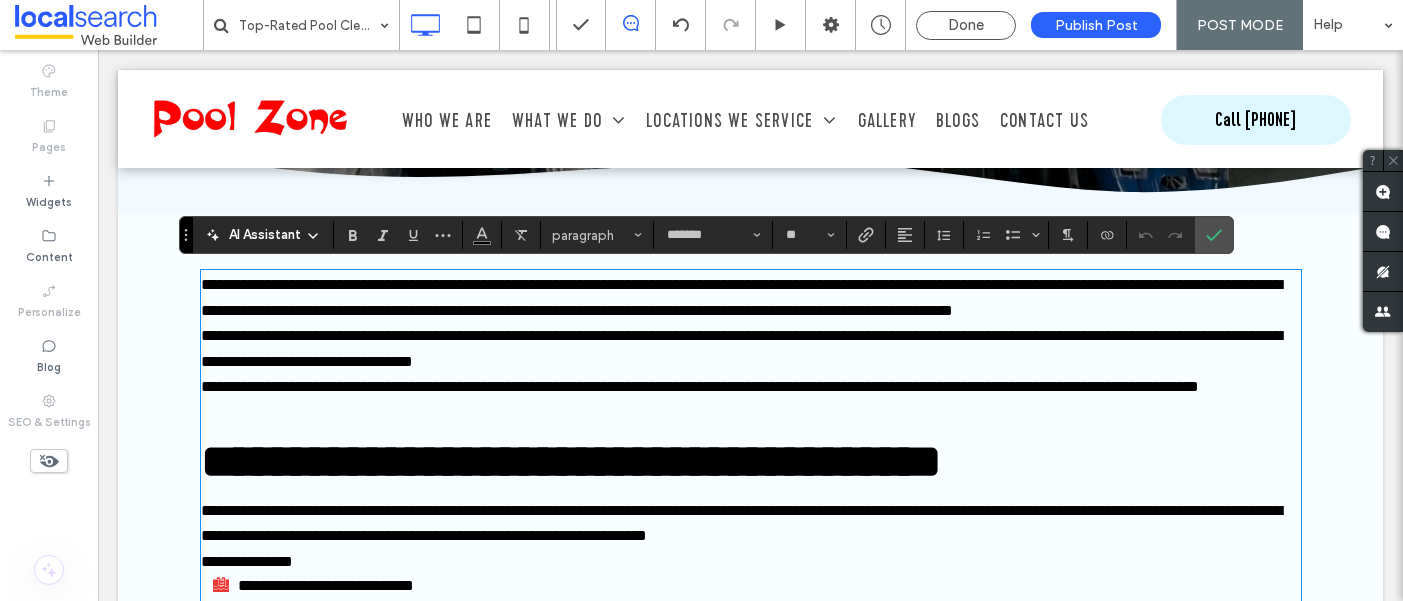 click on "**********" at bounding box center (751, 297) 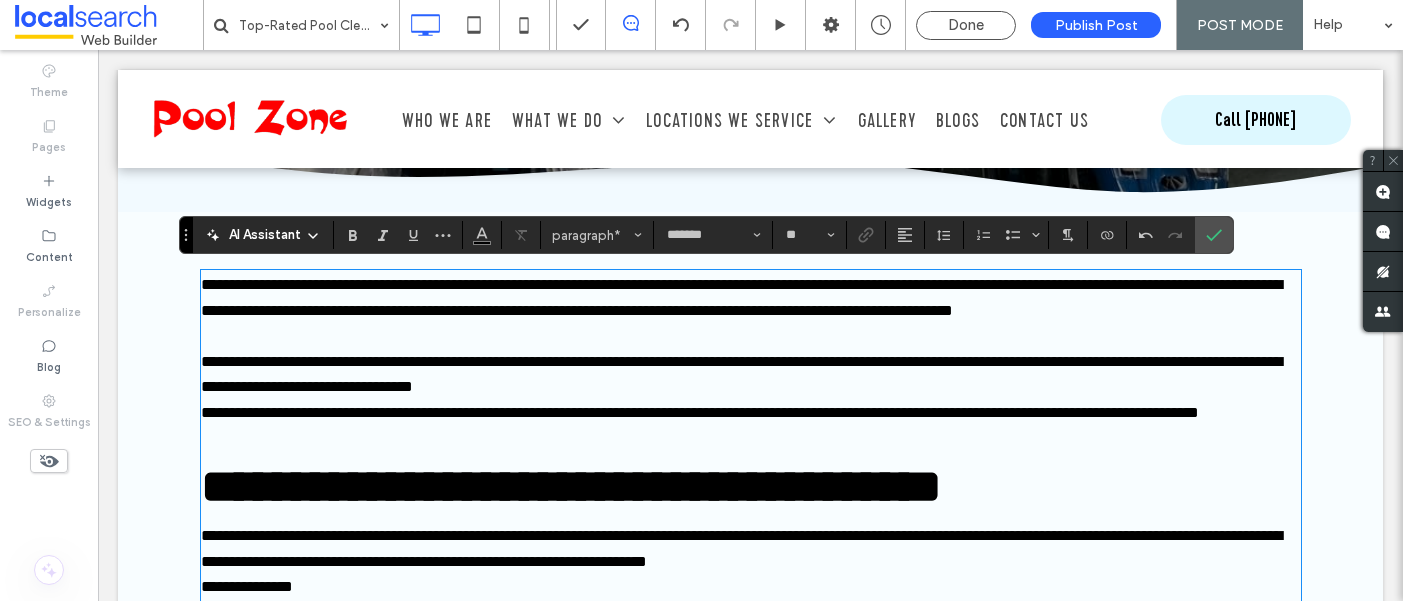 click on "**********" at bounding box center (751, 374) 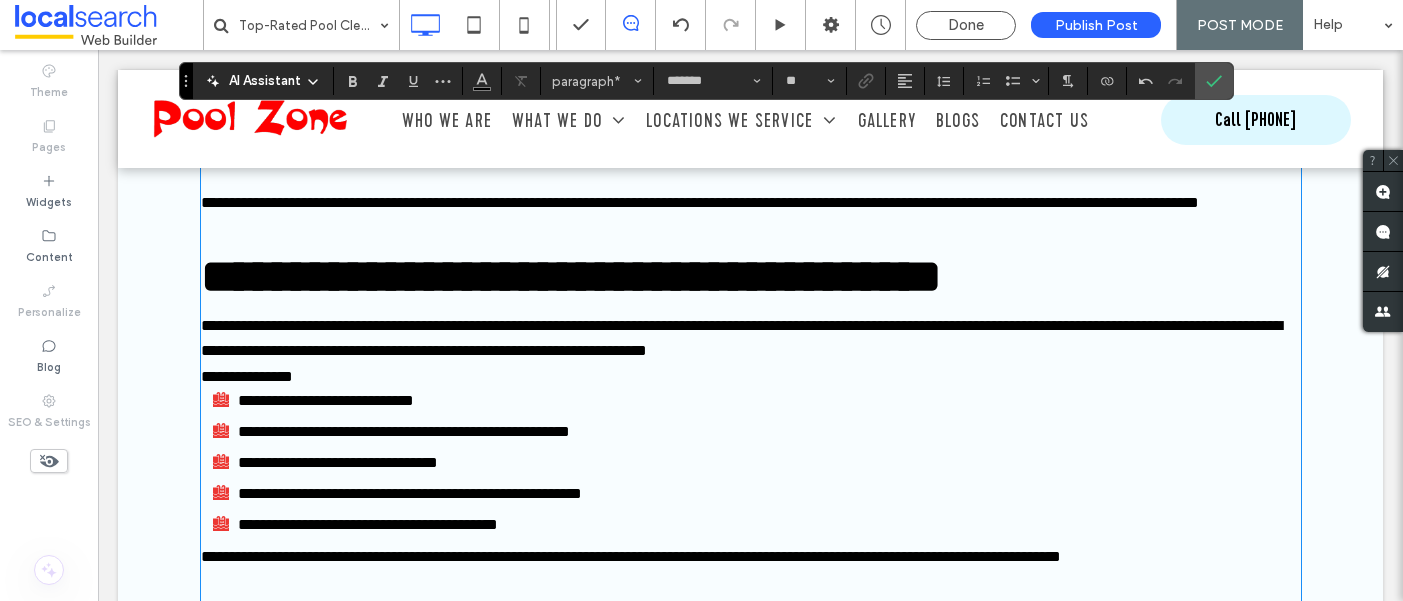 scroll, scrollTop: 722, scrollLeft: 0, axis: vertical 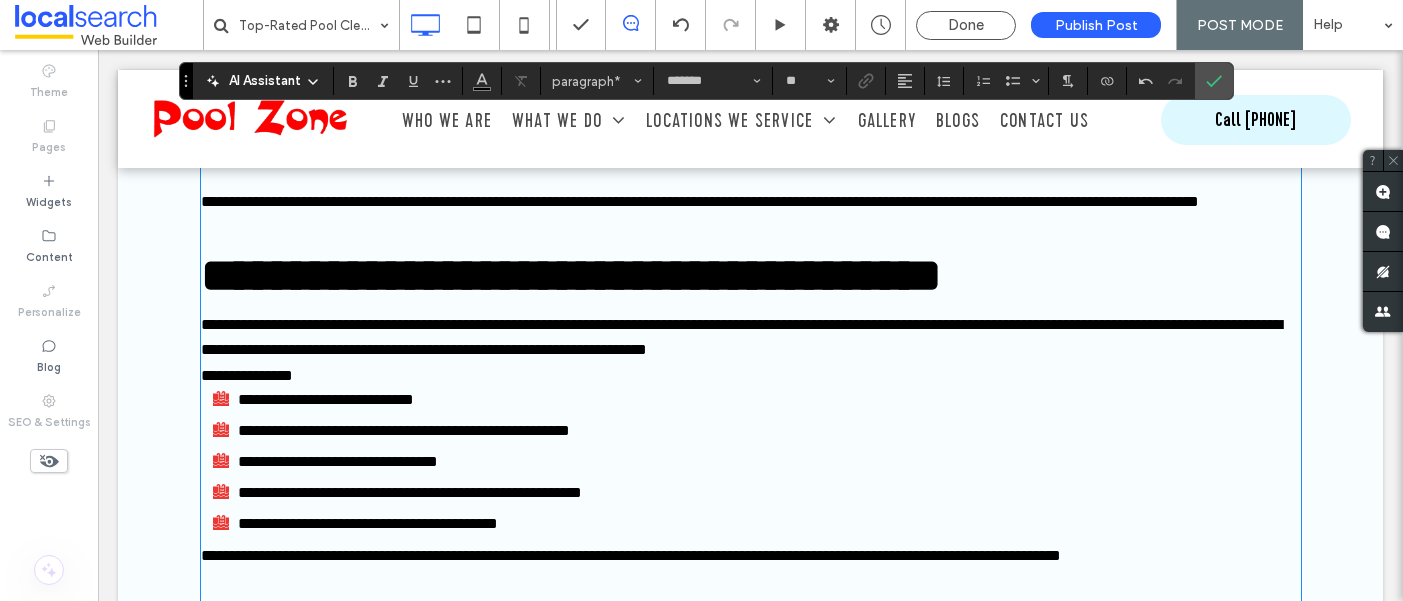 click on "**********" at bounding box center (751, 376) 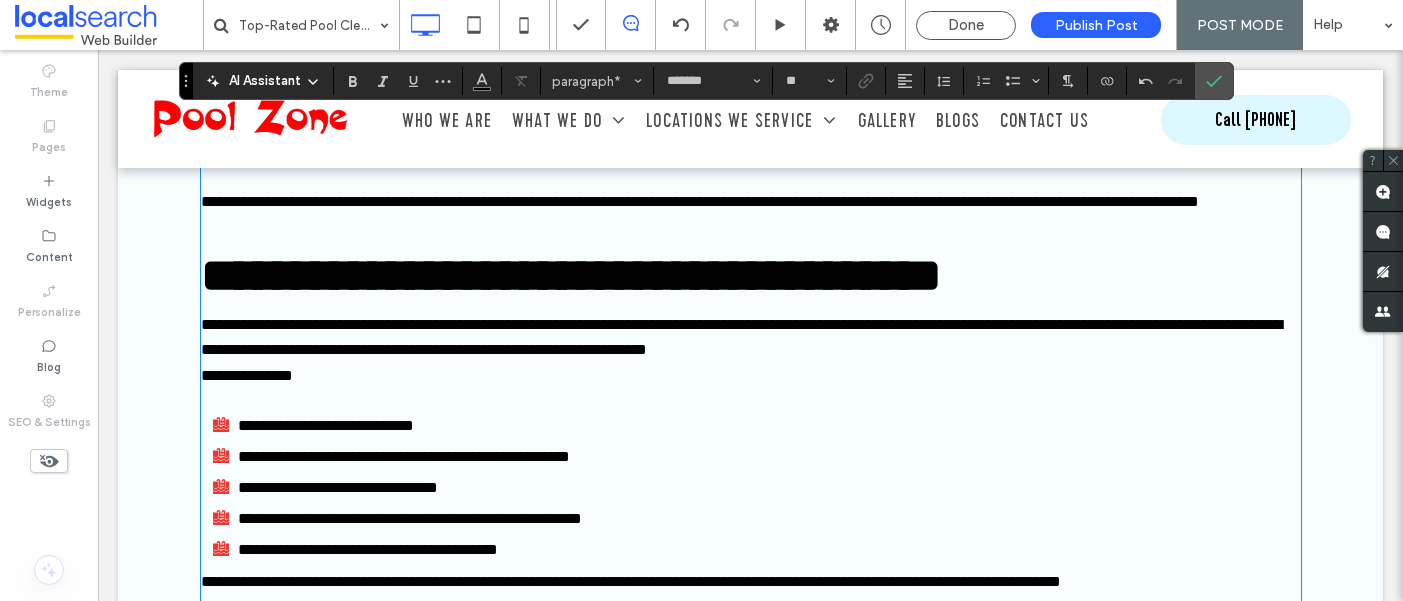 click on "**********" at bounding box center (751, 337) 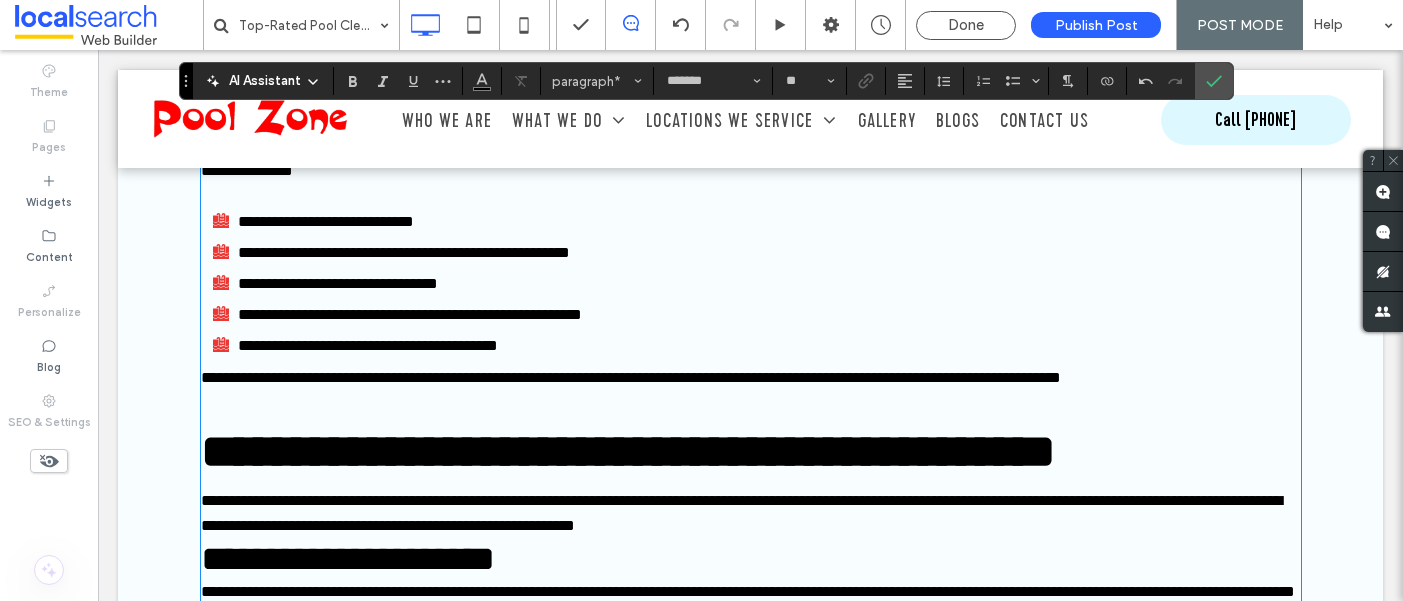 scroll, scrollTop: 964, scrollLeft: 0, axis: vertical 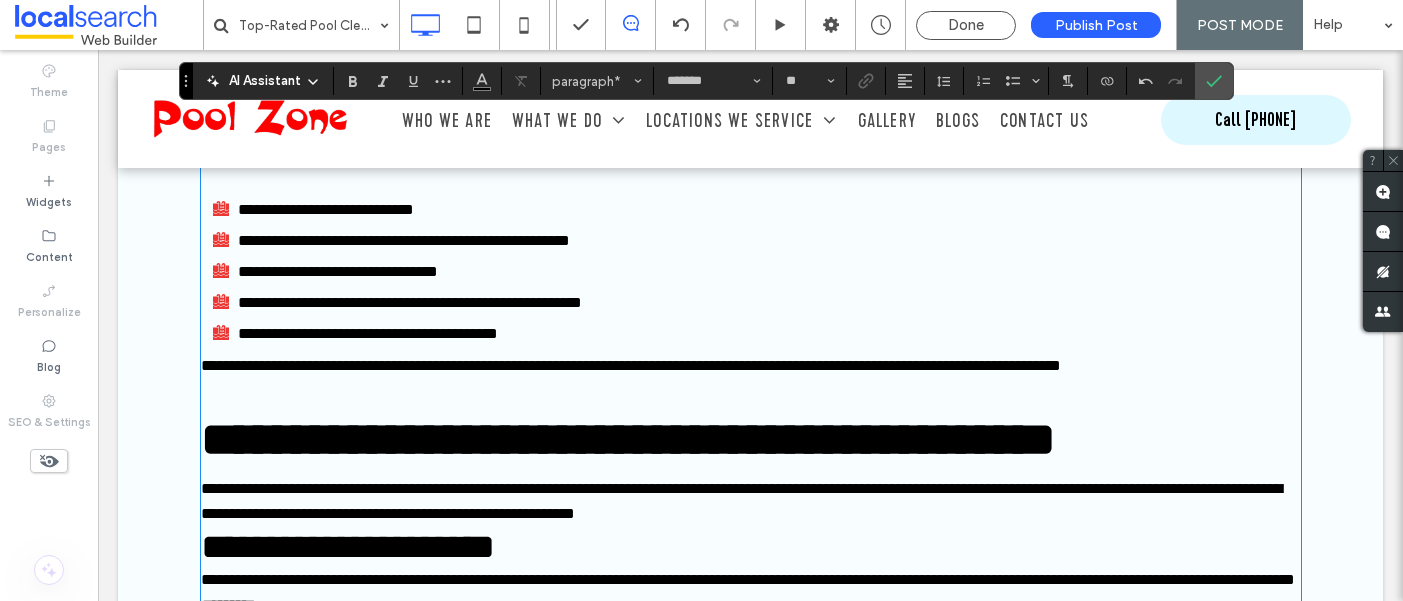click on "**********" at bounding box center [631, 365] 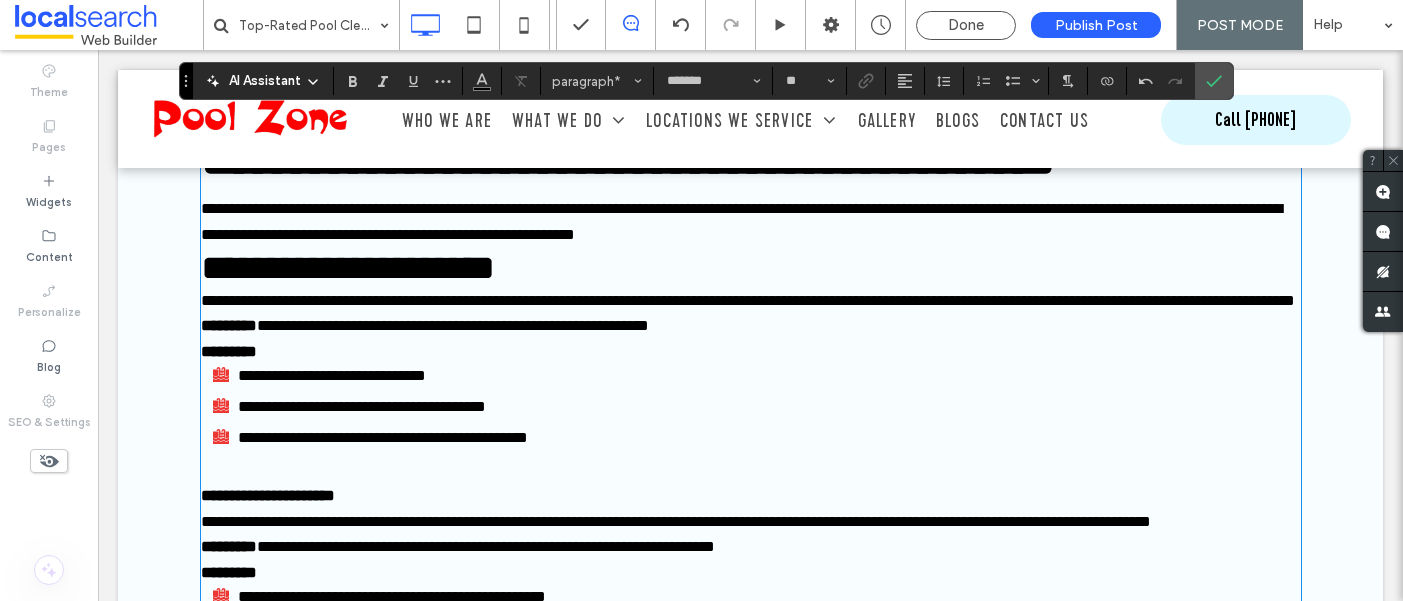 scroll, scrollTop: 1286, scrollLeft: 0, axis: vertical 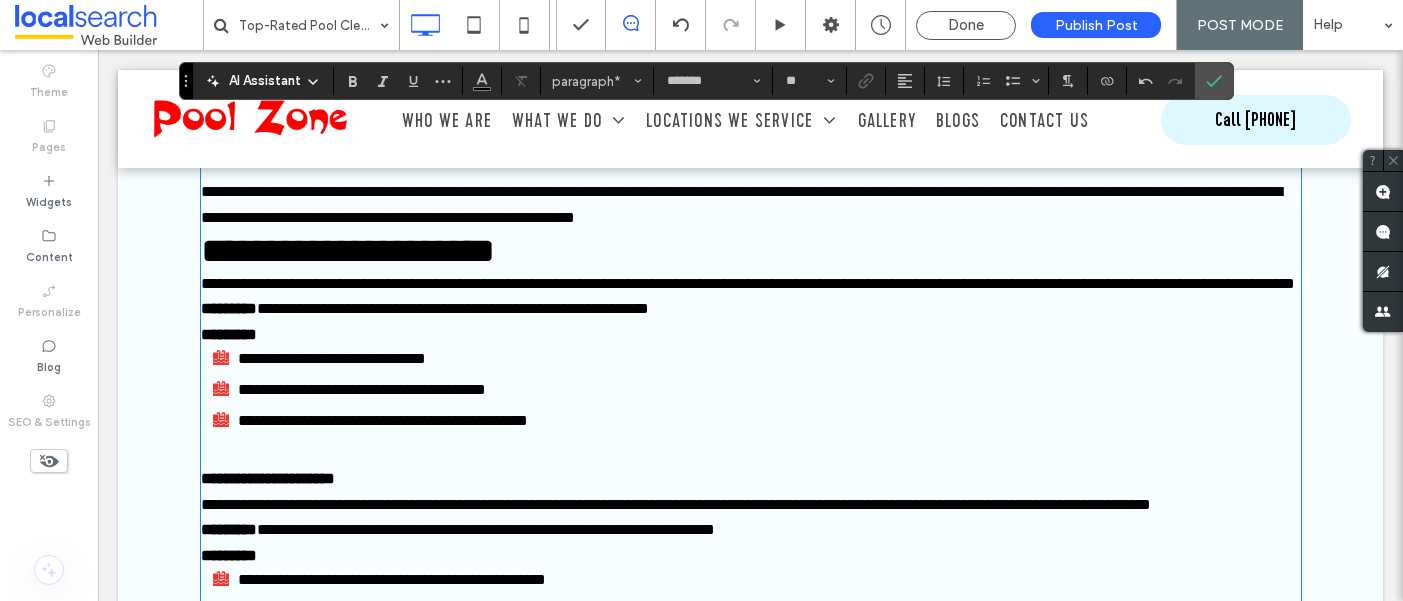 click on "**********" at bounding box center (751, 204) 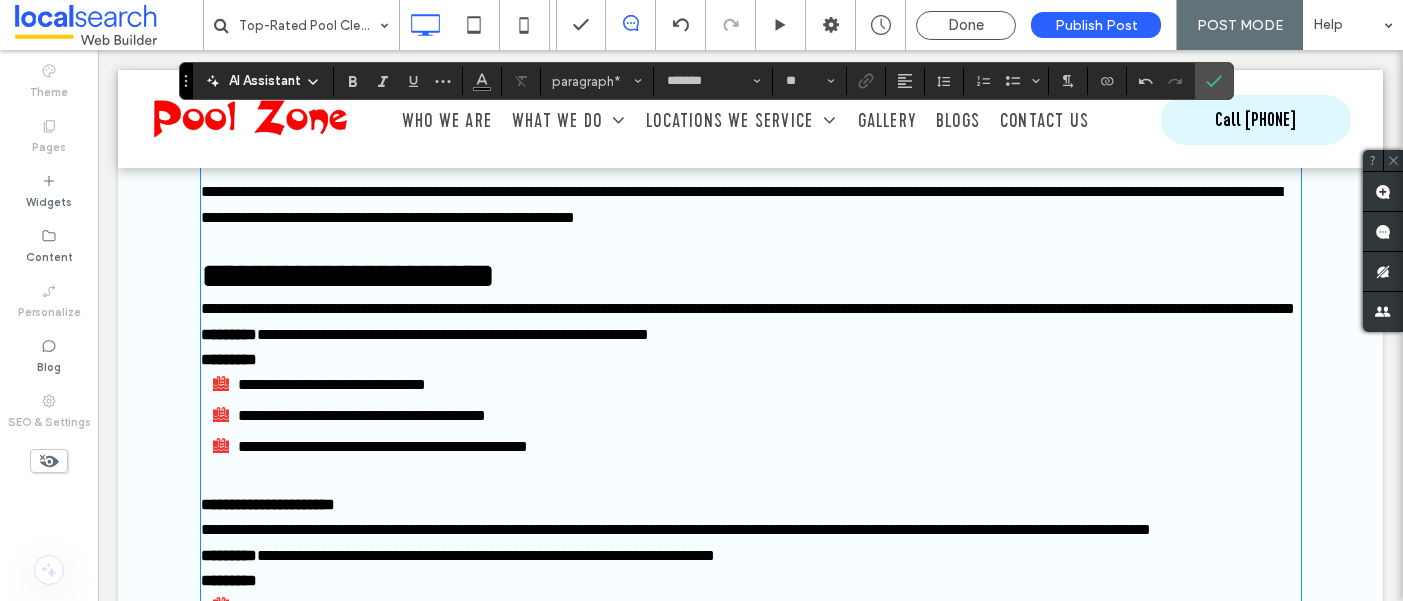 click on "**********" at bounding box center (751, 309) 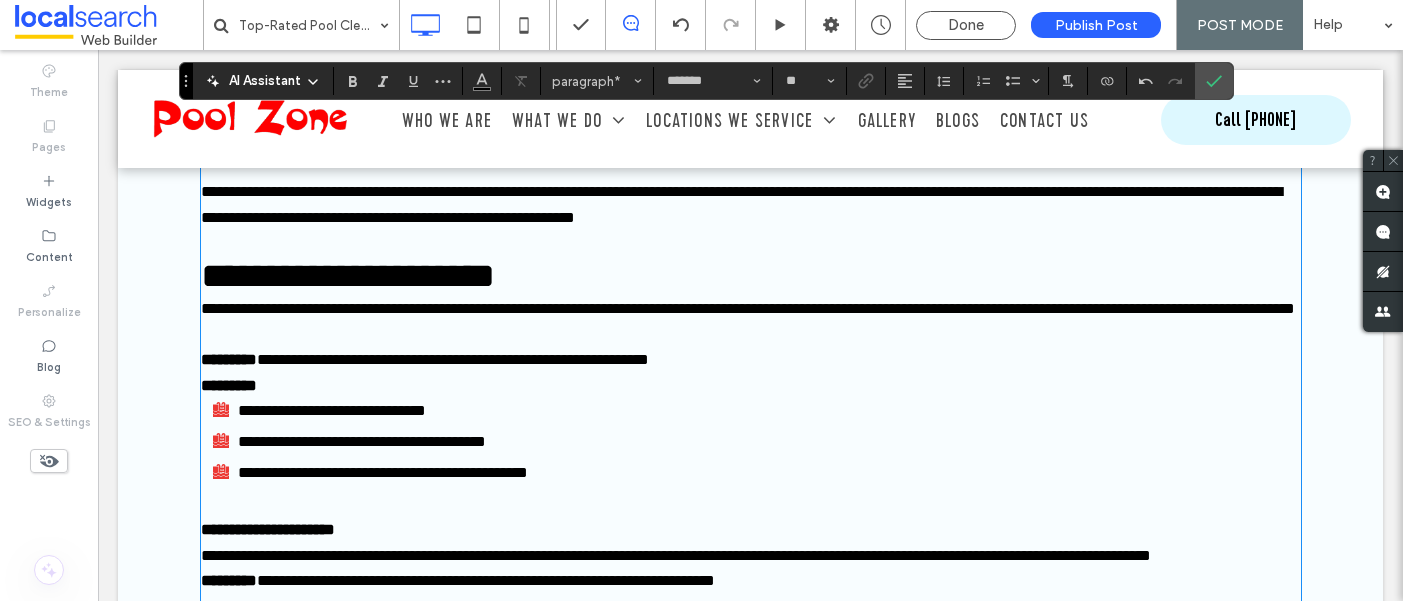 click on "**********" at bounding box center [751, 360] 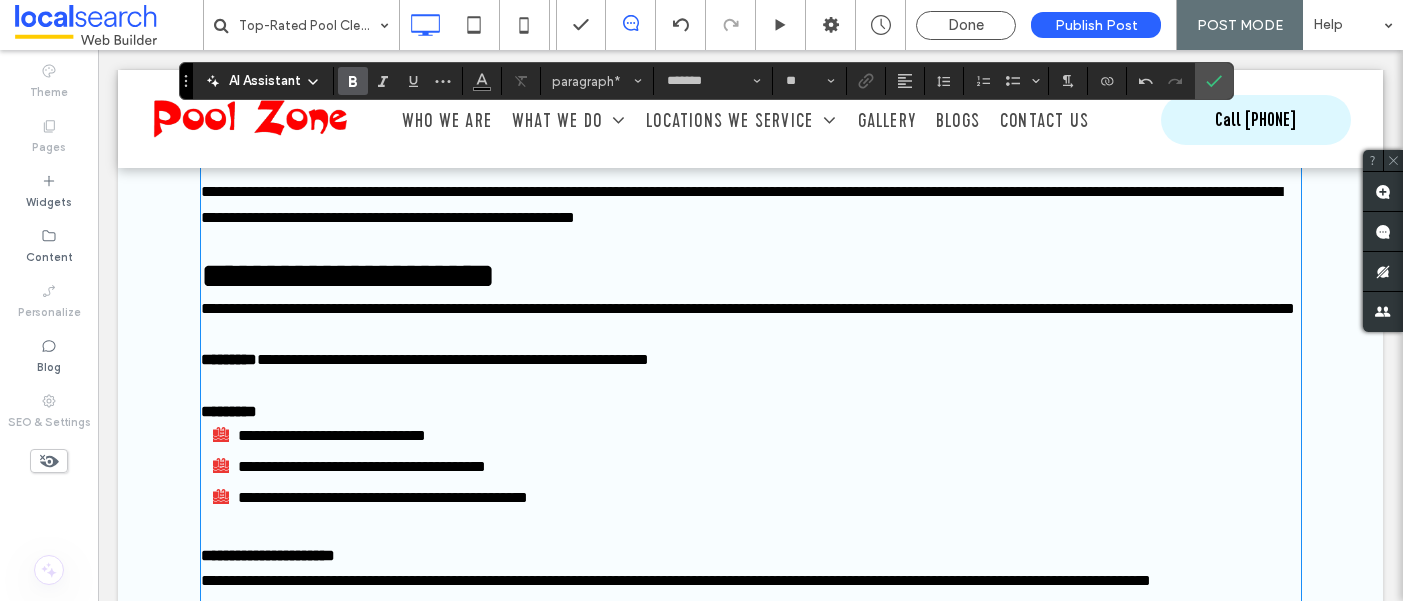 click on "*********" at bounding box center (751, 412) 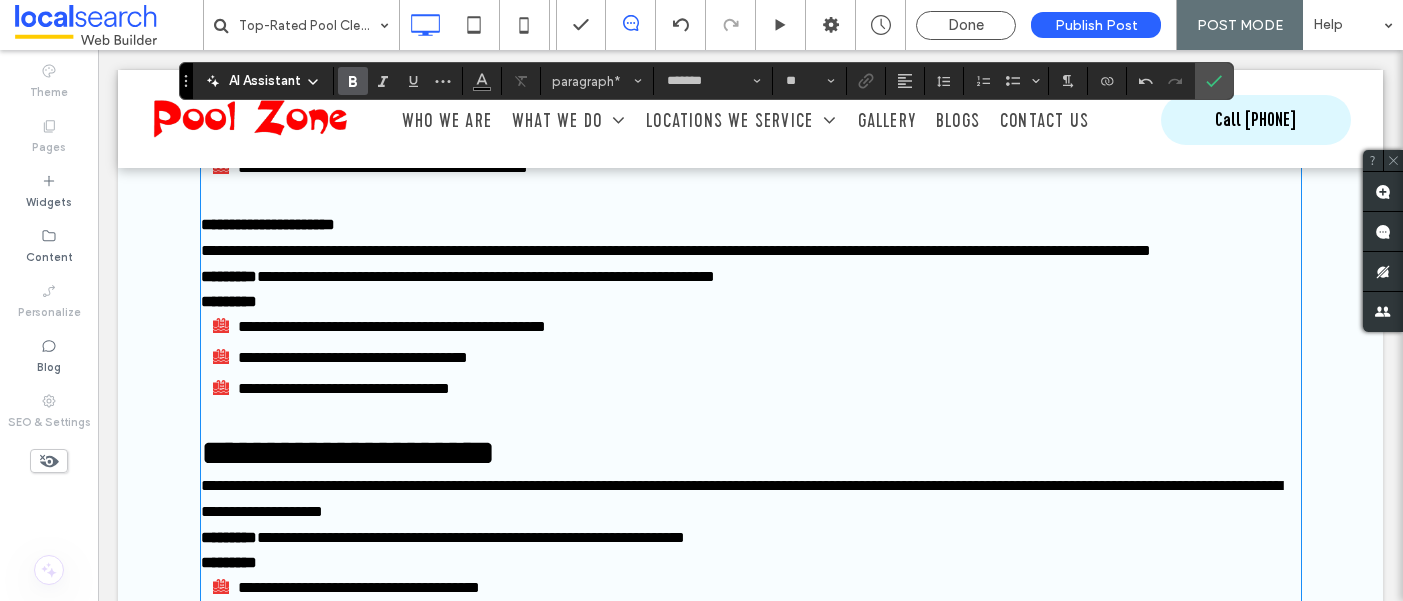 scroll, scrollTop: 1659, scrollLeft: 0, axis: vertical 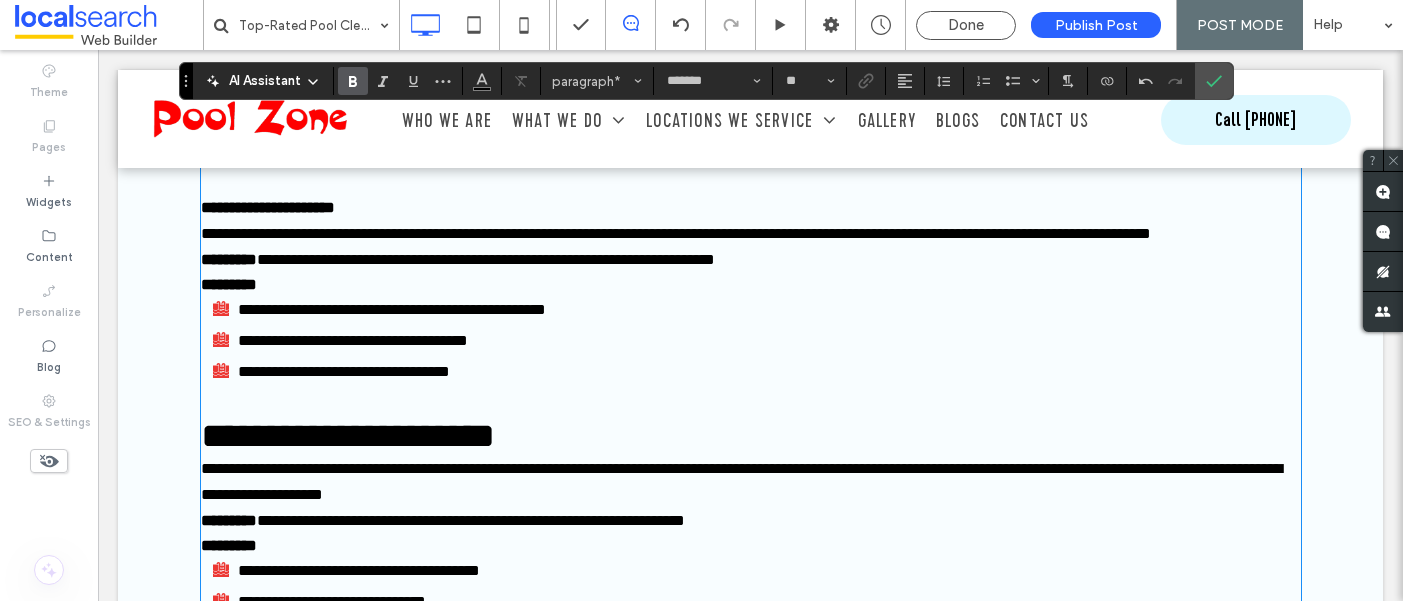 click on "**********" at bounding box center (751, 234) 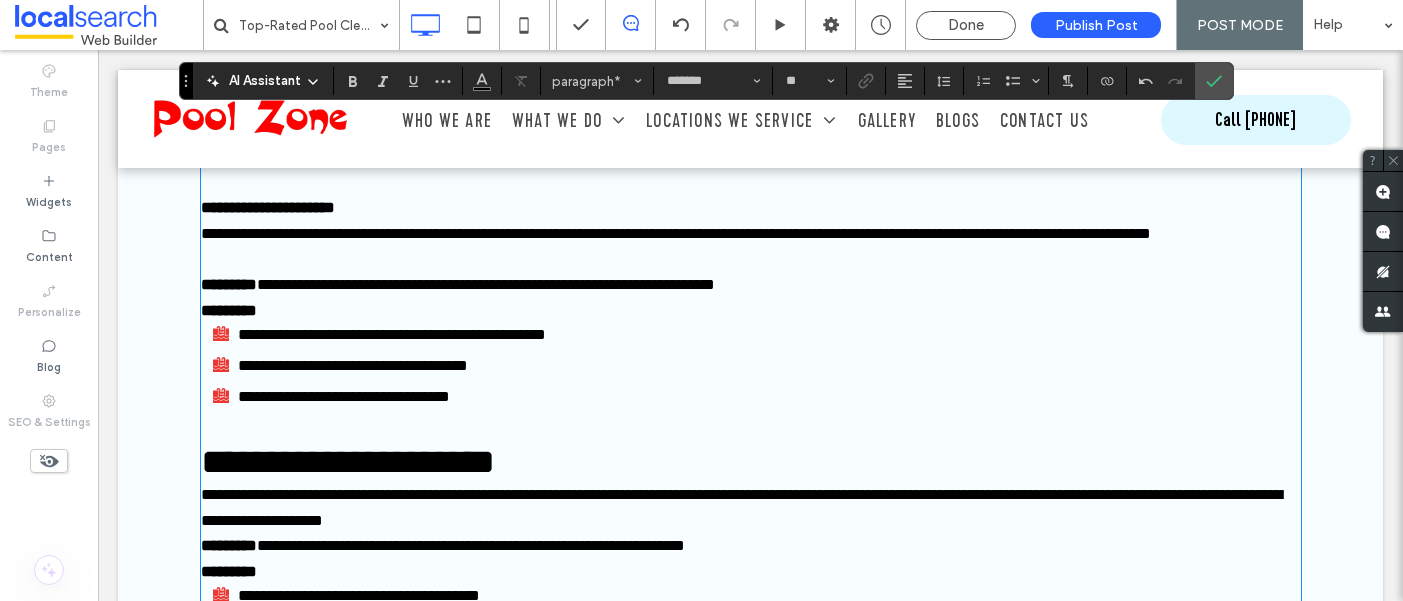 click on "**********" at bounding box center (751, 285) 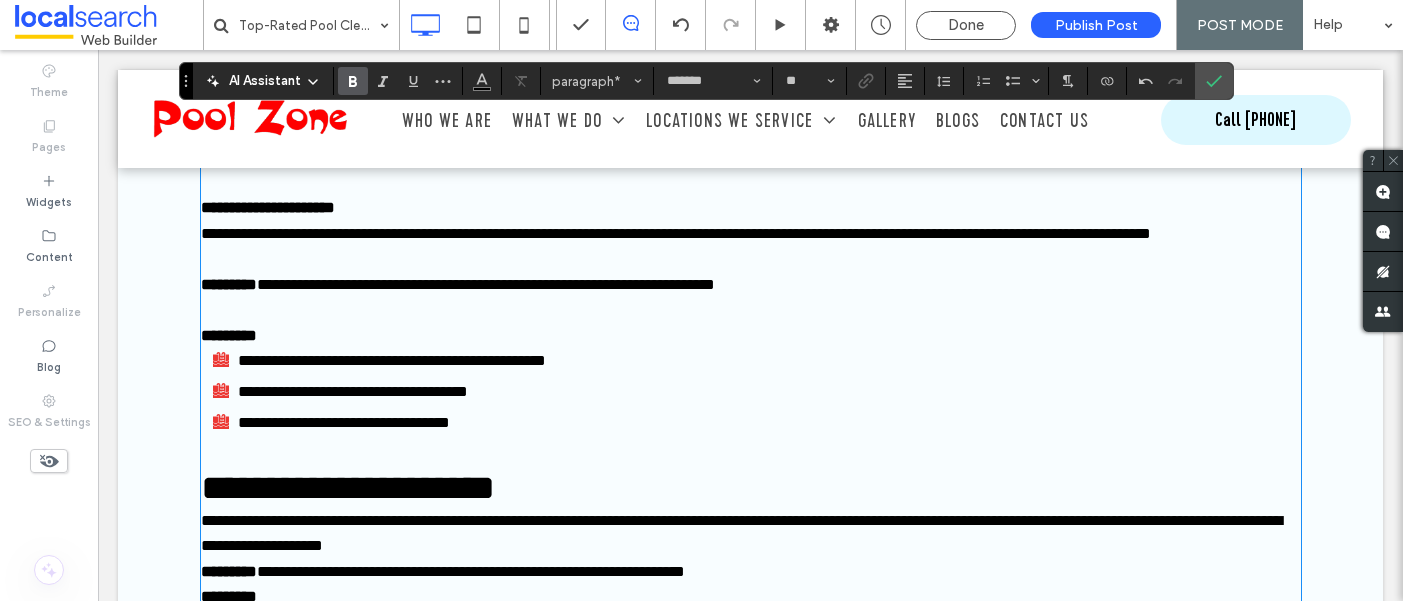 click on "*********" at bounding box center [751, 336] 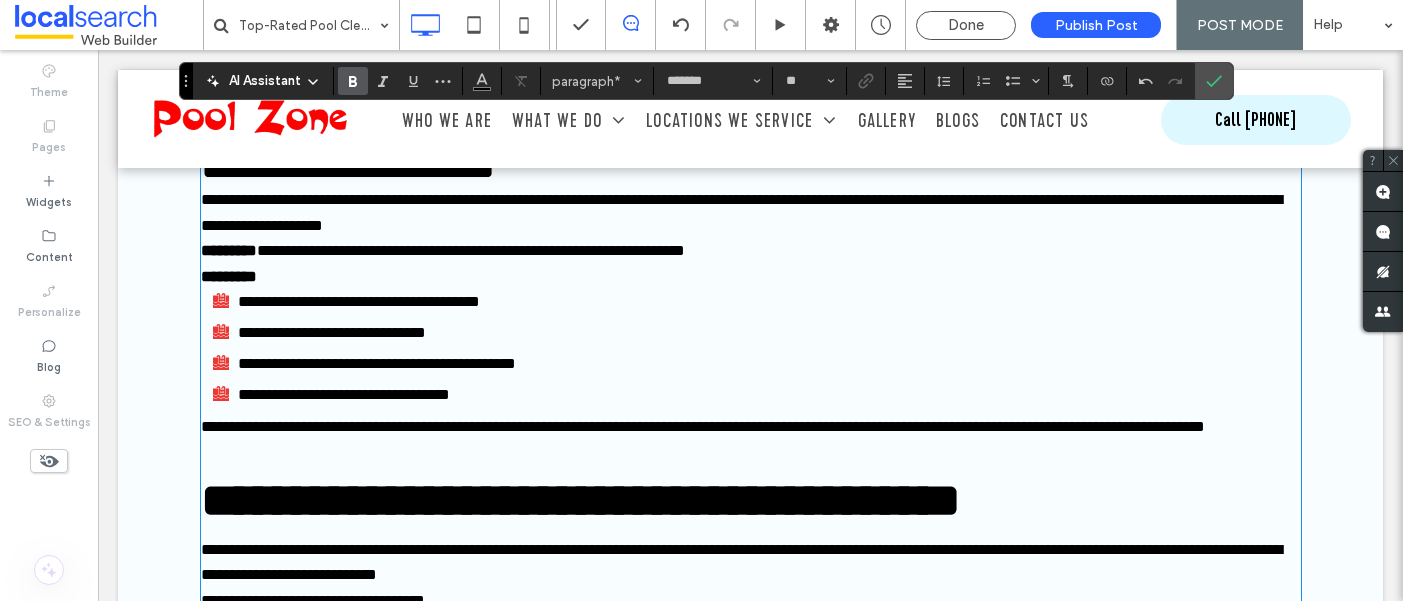 scroll, scrollTop: 2006, scrollLeft: 0, axis: vertical 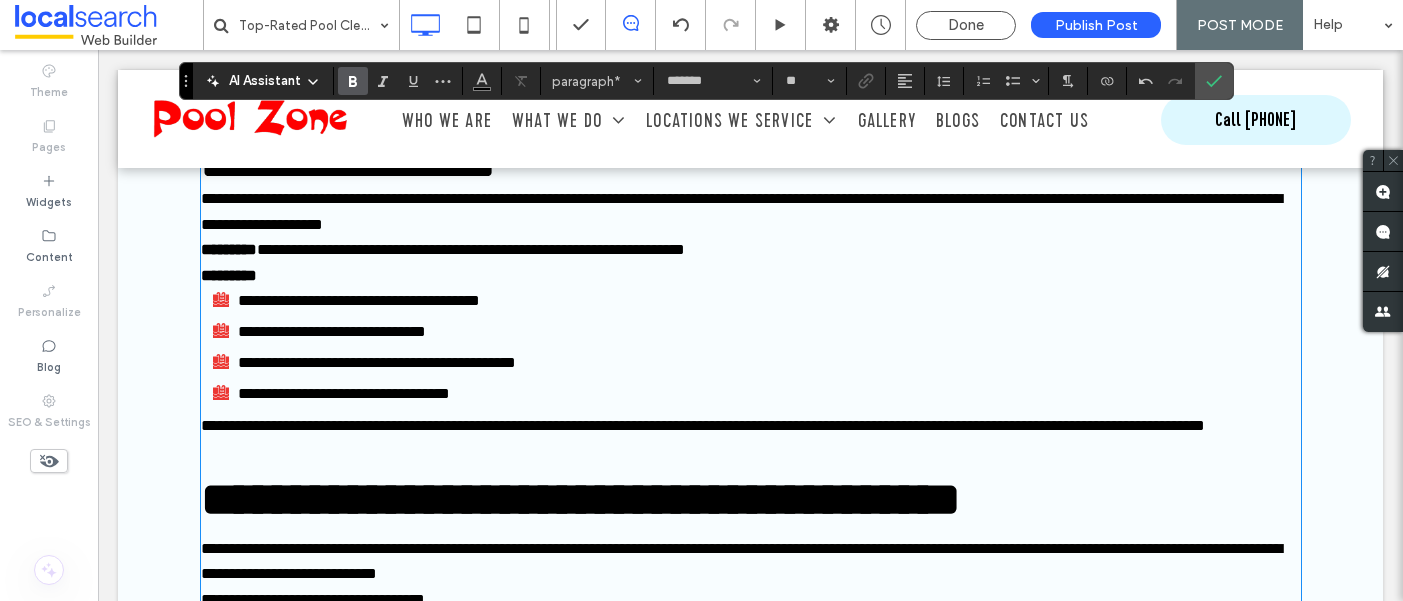 click on "**********" at bounding box center [751, 211] 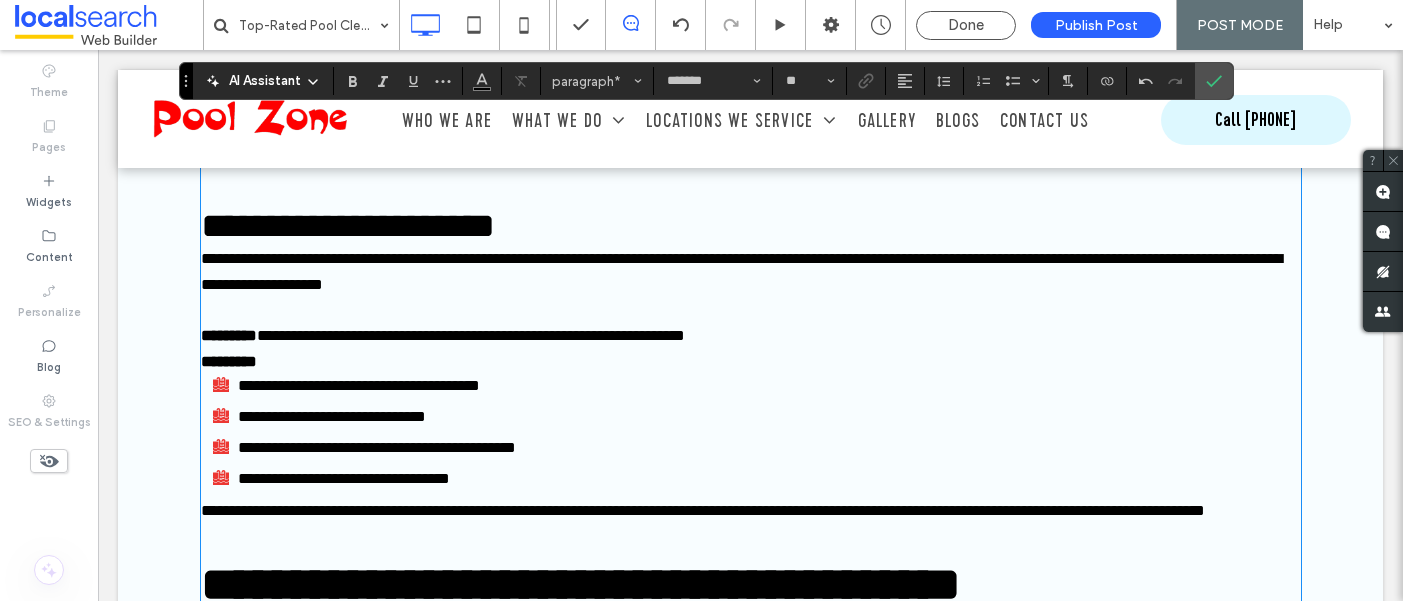scroll, scrollTop: 1947, scrollLeft: 0, axis: vertical 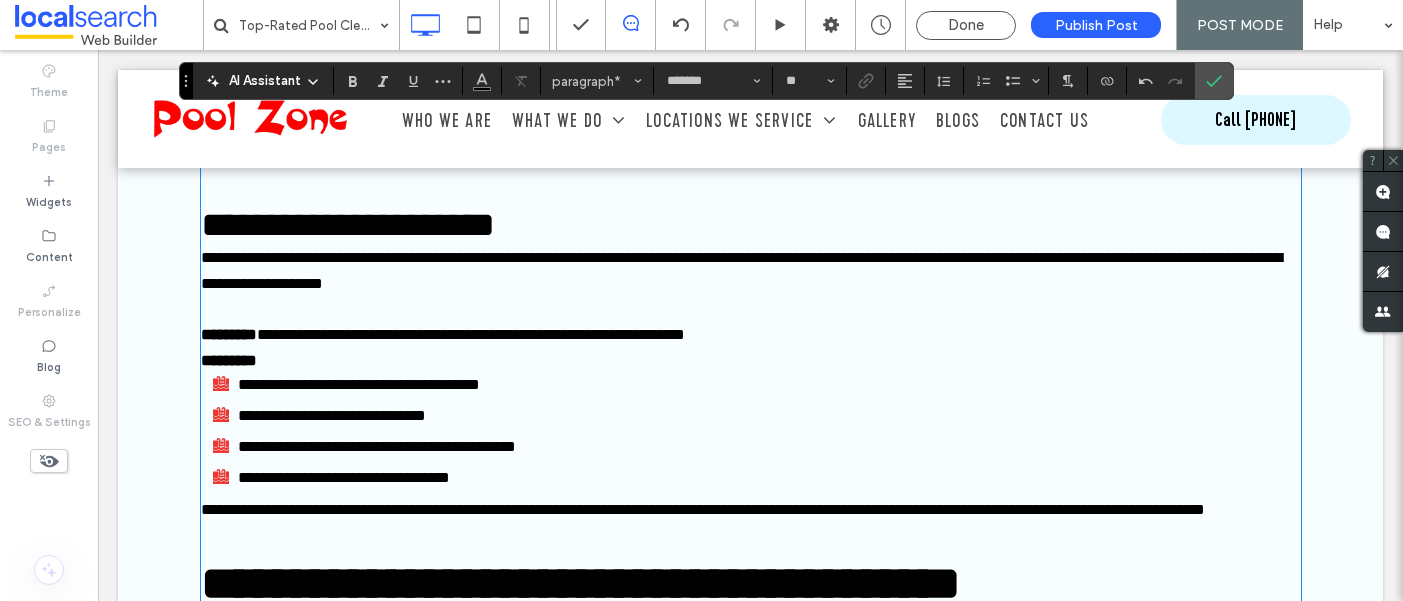 click on "**********" at bounding box center [751, 335] 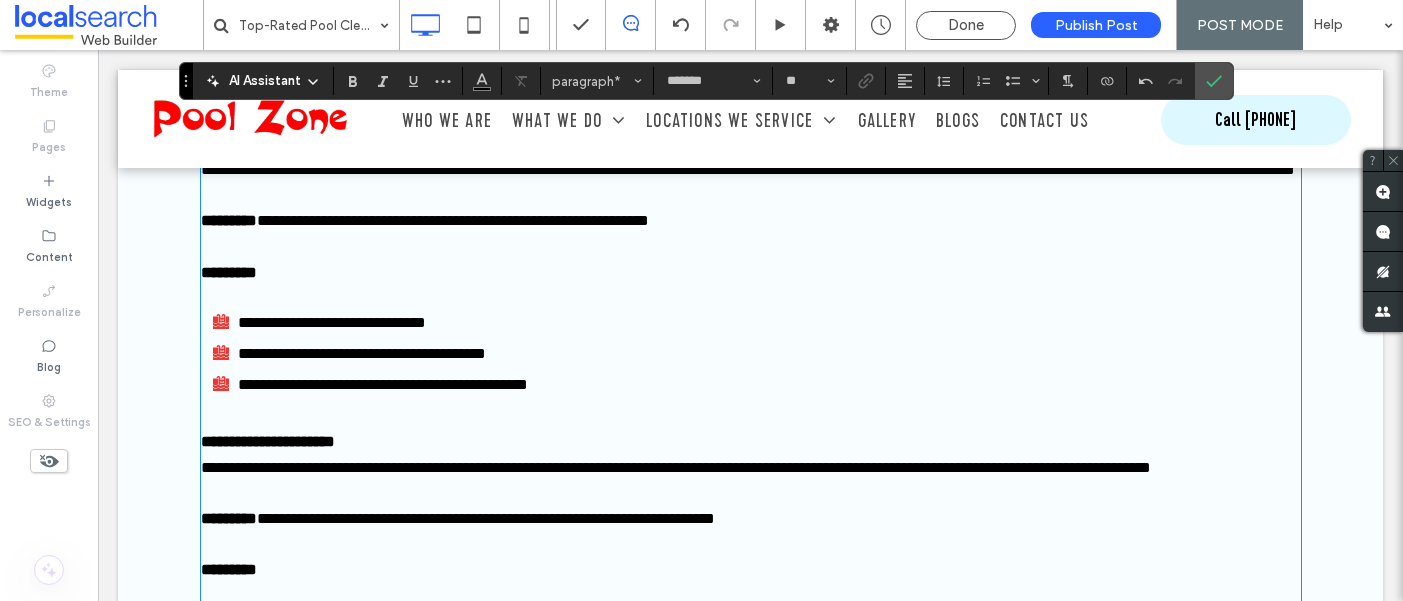 scroll, scrollTop: 1424, scrollLeft: 0, axis: vertical 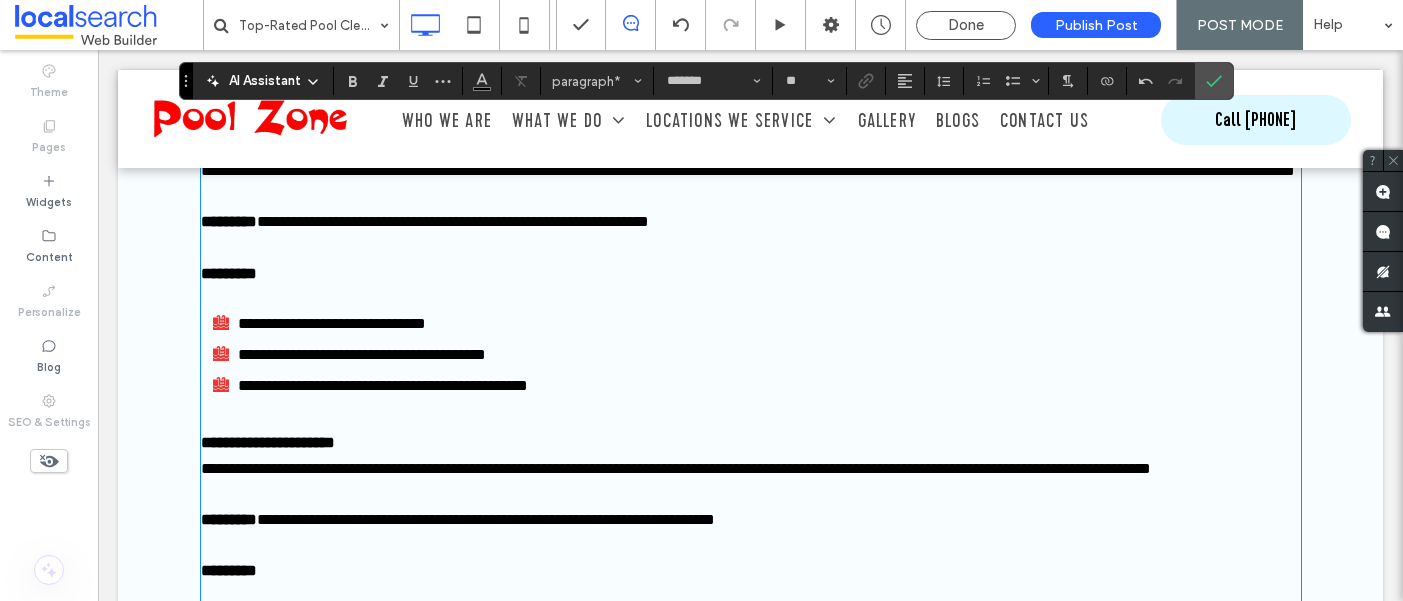 click on "﻿" at bounding box center [751, 299] 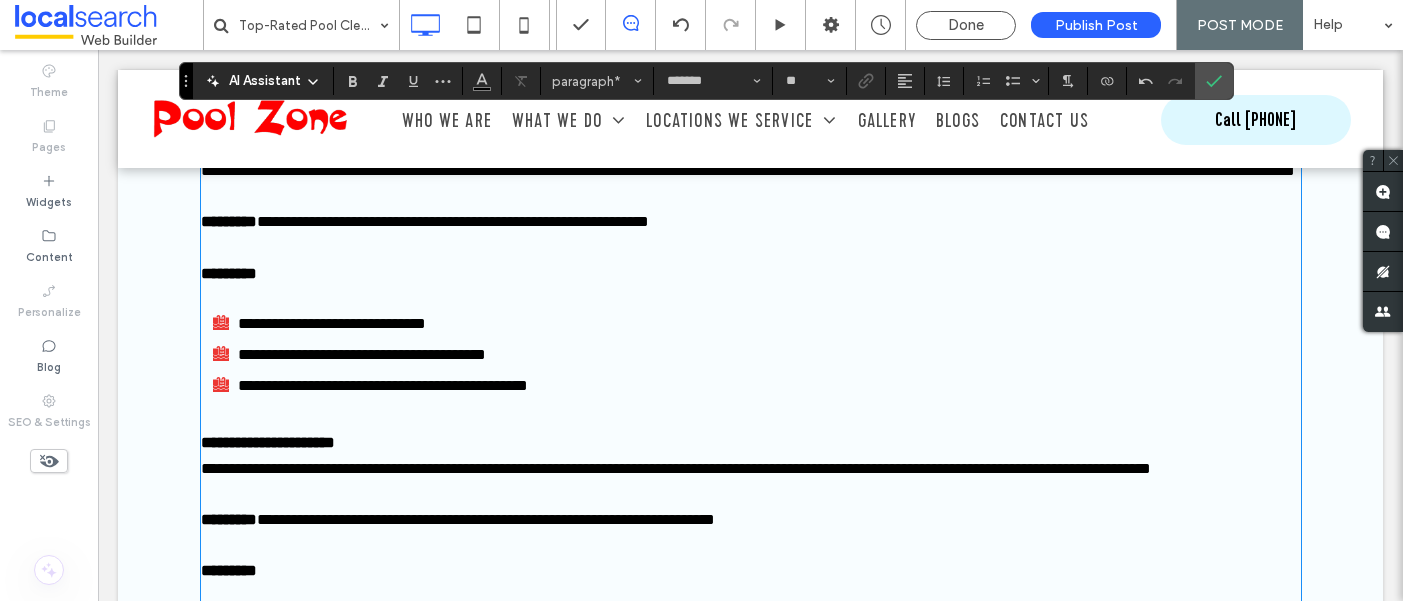 type 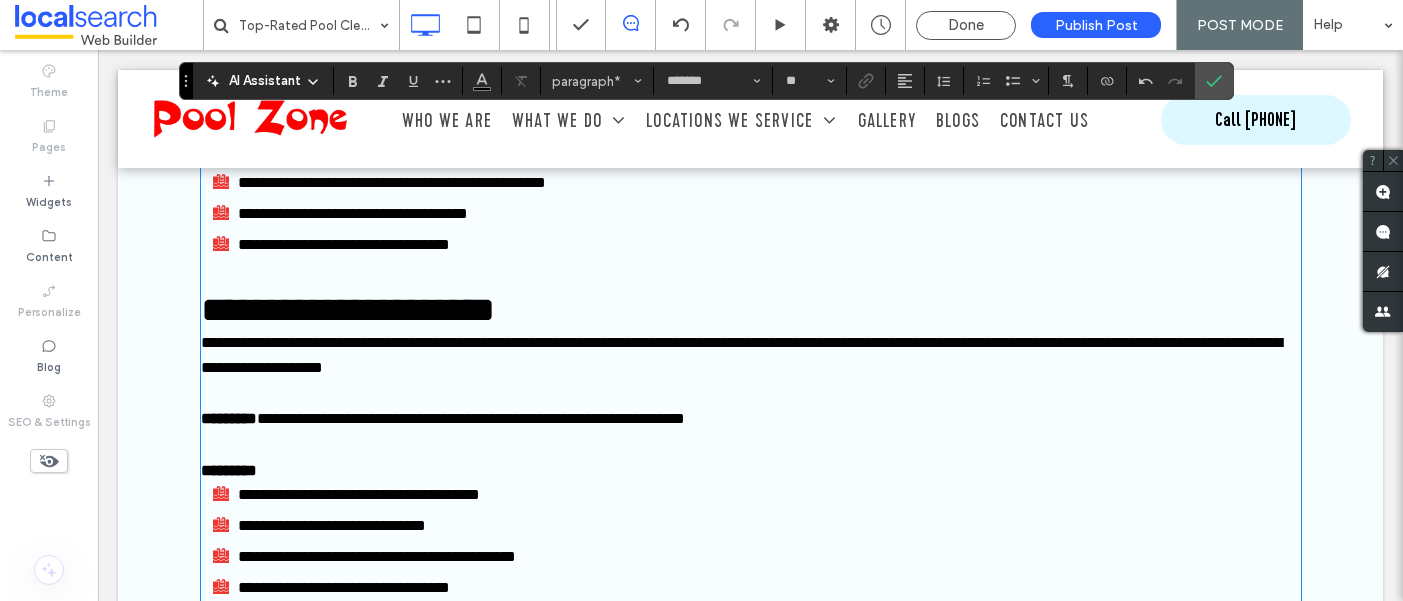 scroll, scrollTop: 1838, scrollLeft: 0, axis: vertical 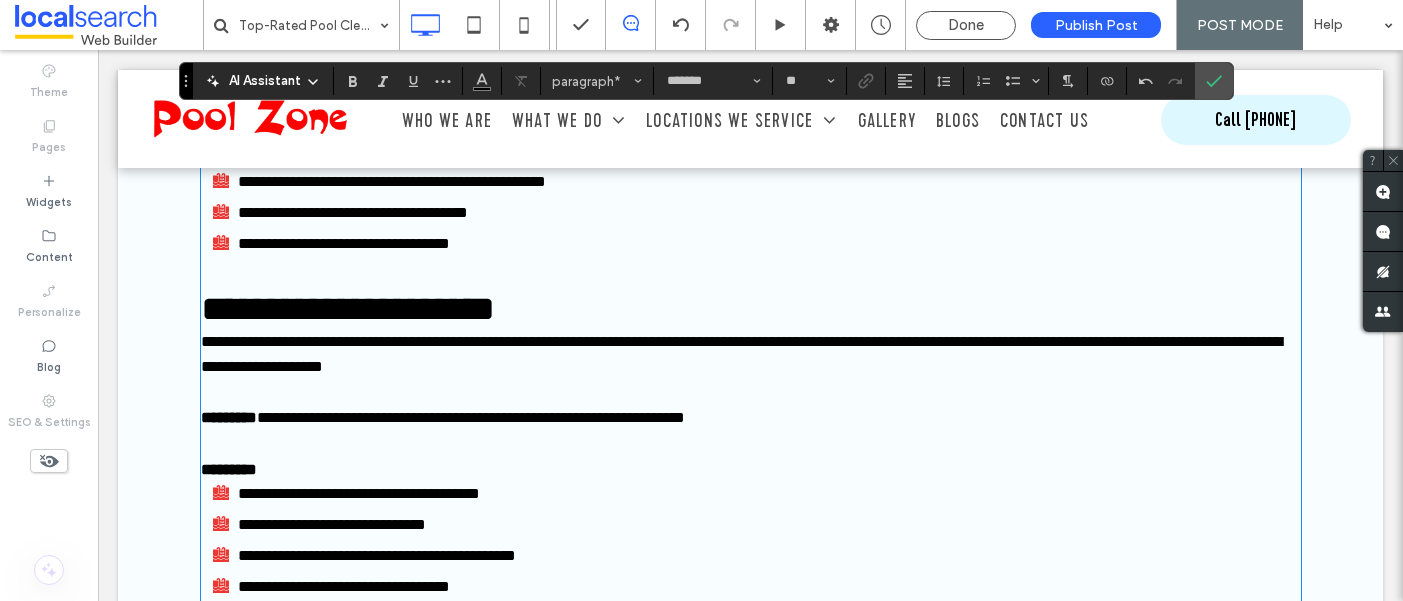 click on "﻿" at bounding box center (751, 157) 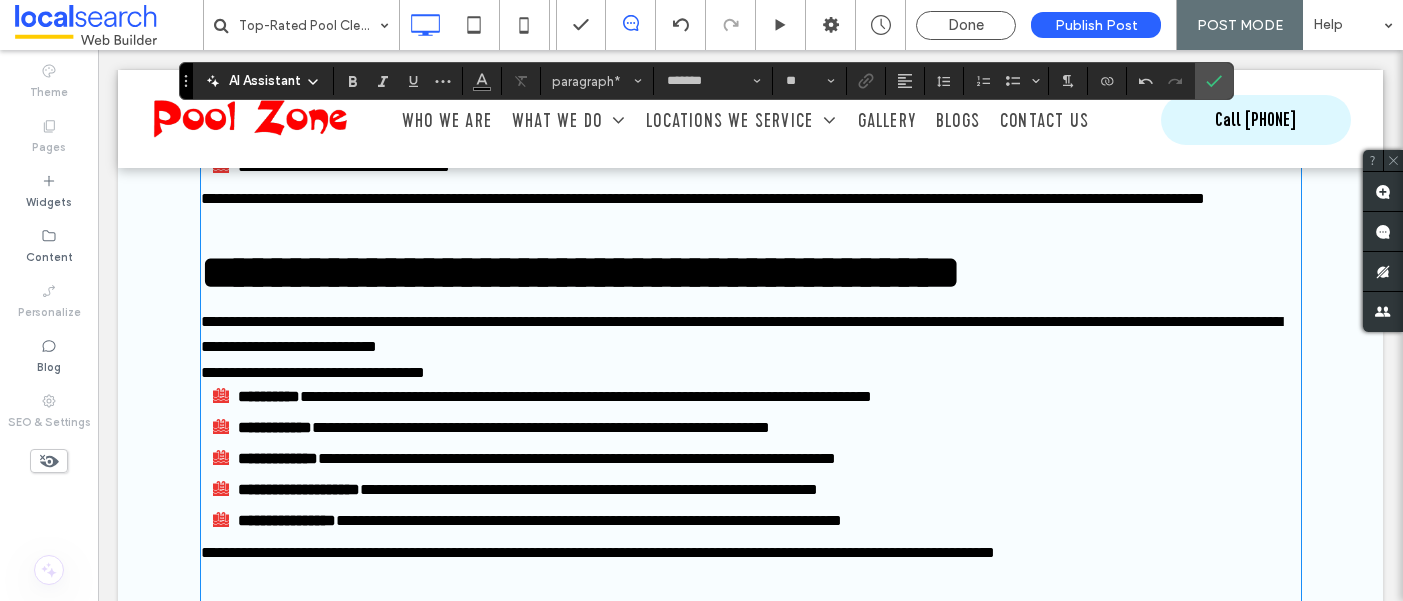 scroll, scrollTop: 2255, scrollLeft: 0, axis: vertical 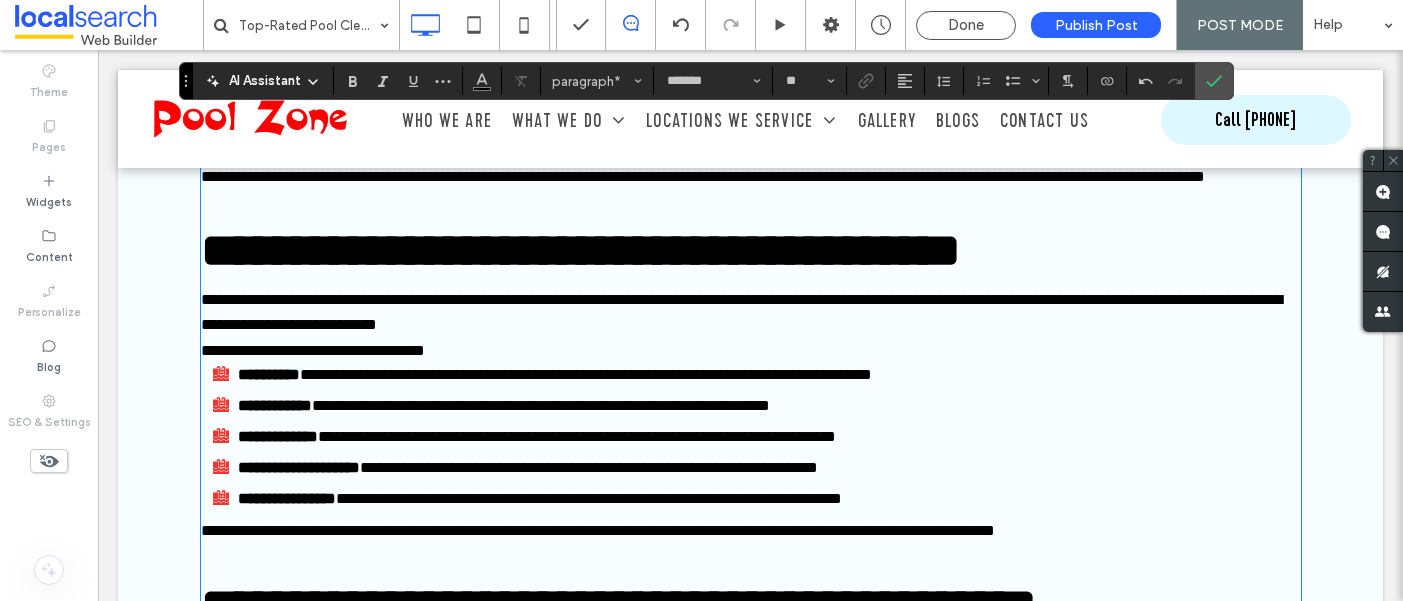 click on "**********" at bounding box center [751, 89] 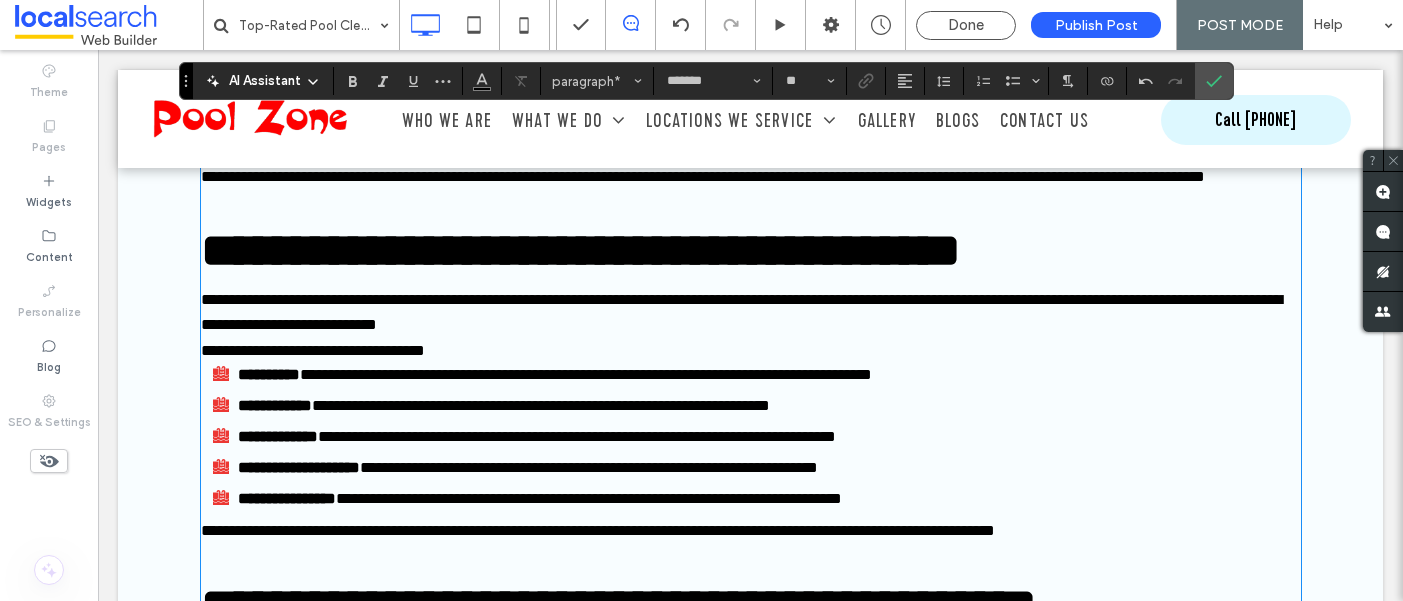 click on "**********" at bounding box center [703, 176] 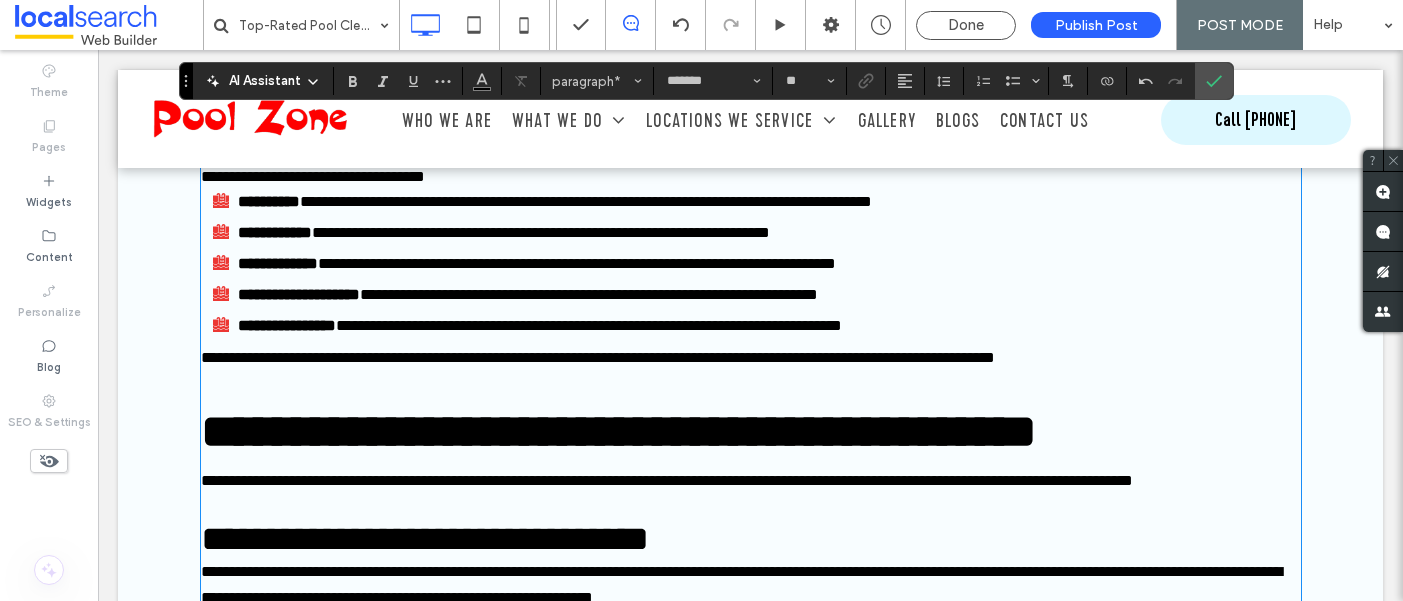scroll, scrollTop: 2469, scrollLeft: 0, axis: vertical 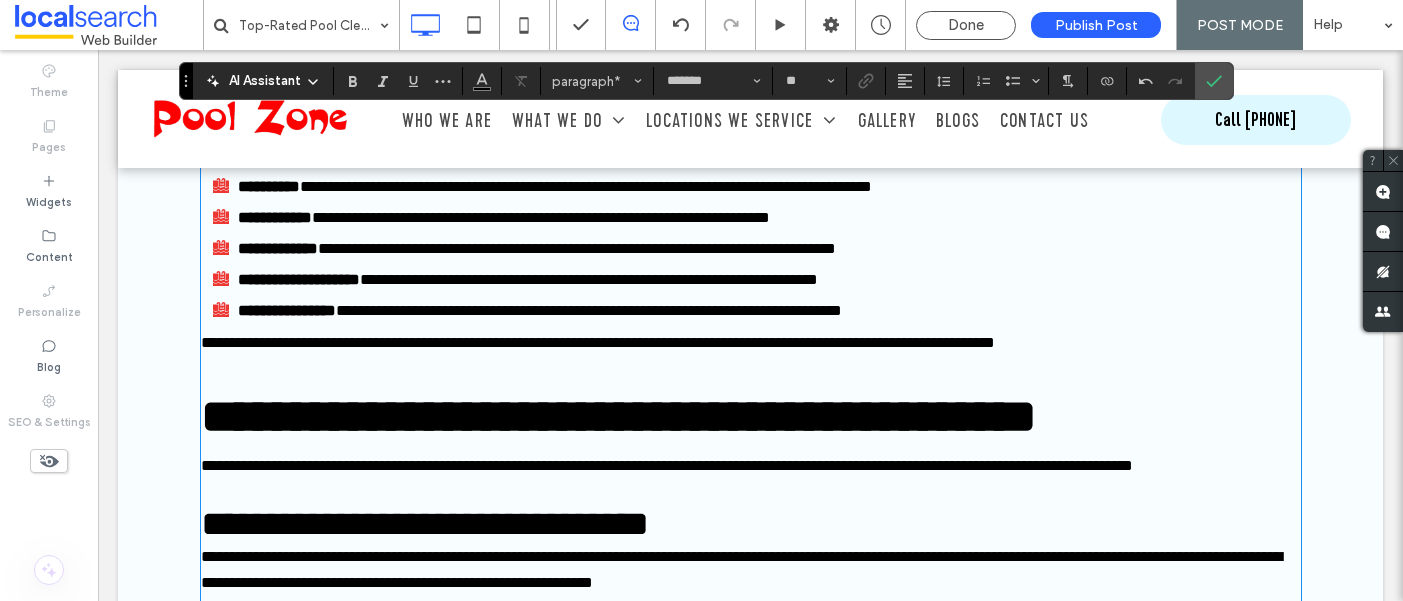 click on "**********" at bounding box center [751, 123] 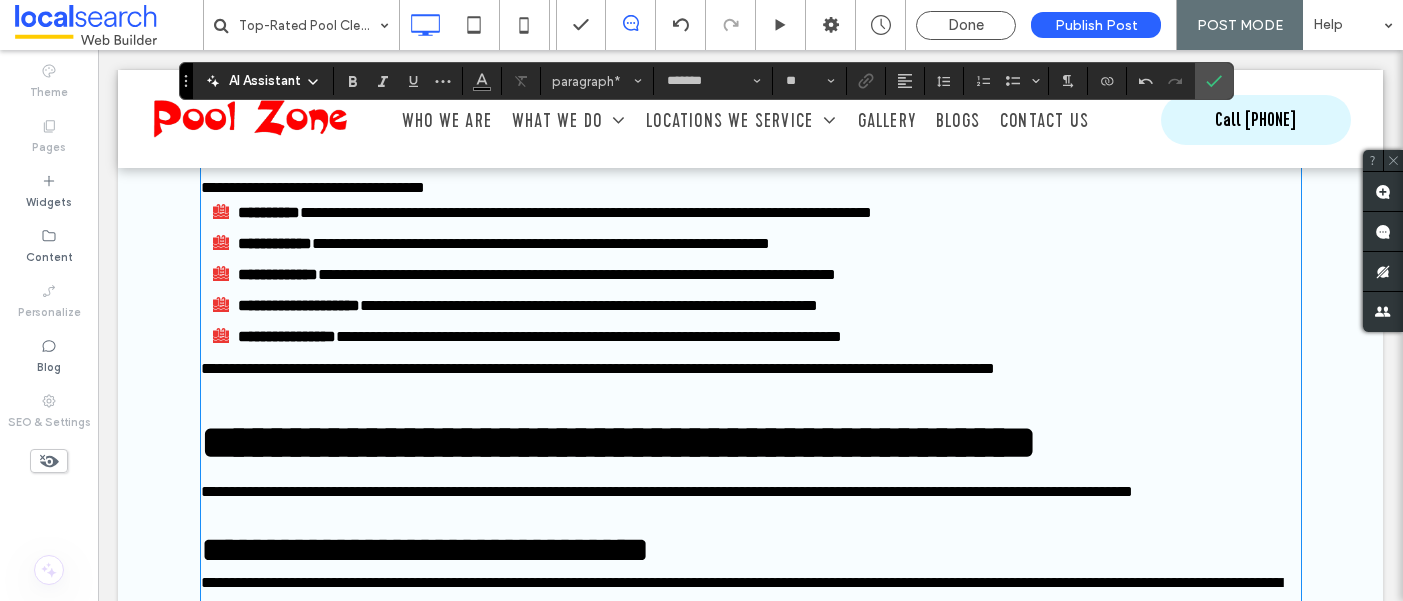 click on "**********" at bounding box center [751, 188] 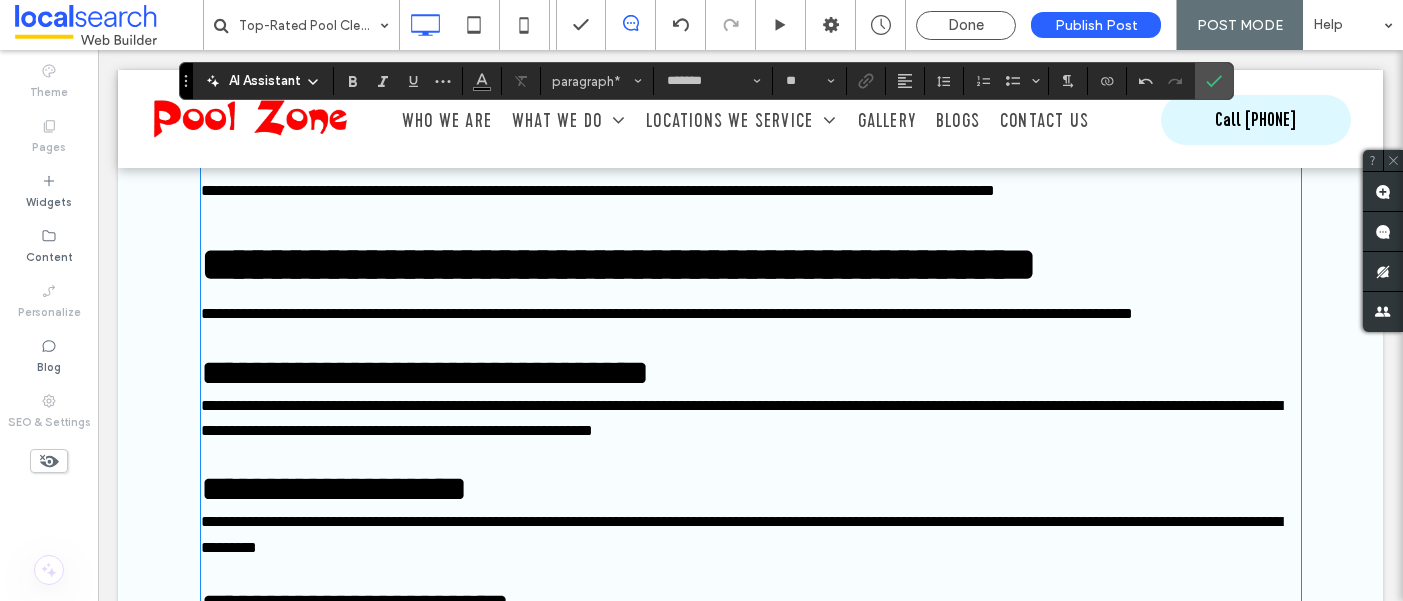 scroll, scrollTop: 2712, scrollLeft: 0, axis: vertical 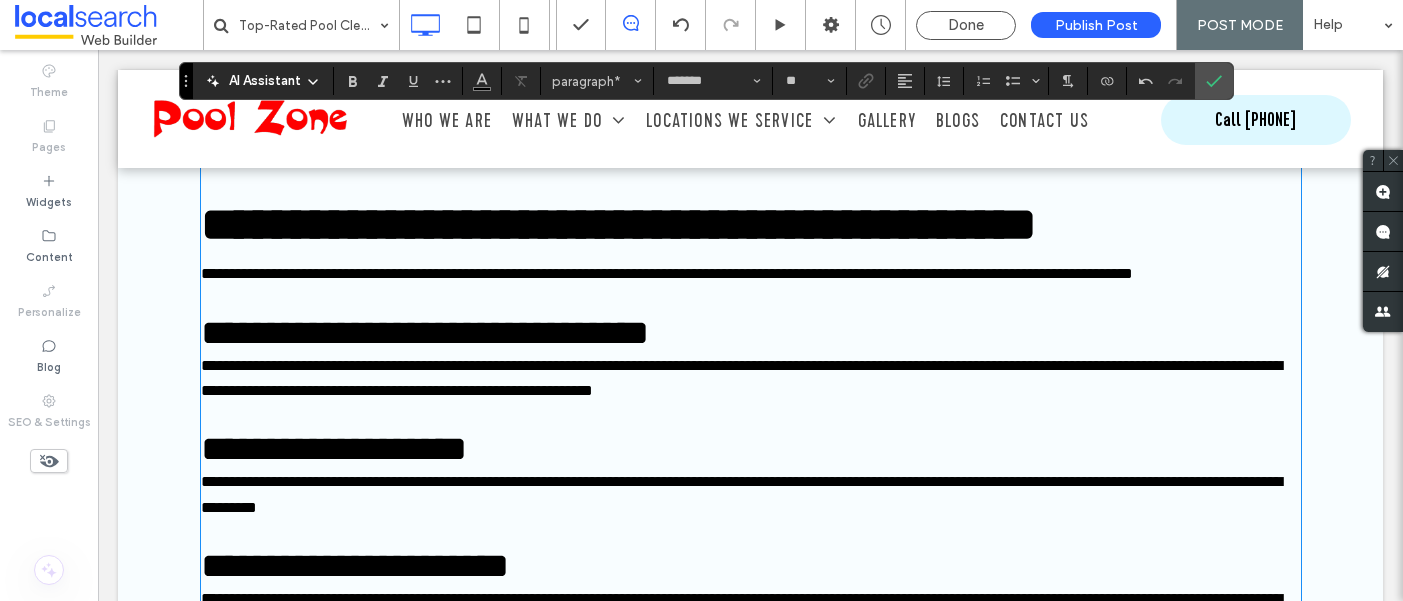 click on "**********" at bounding box center (598, 150) 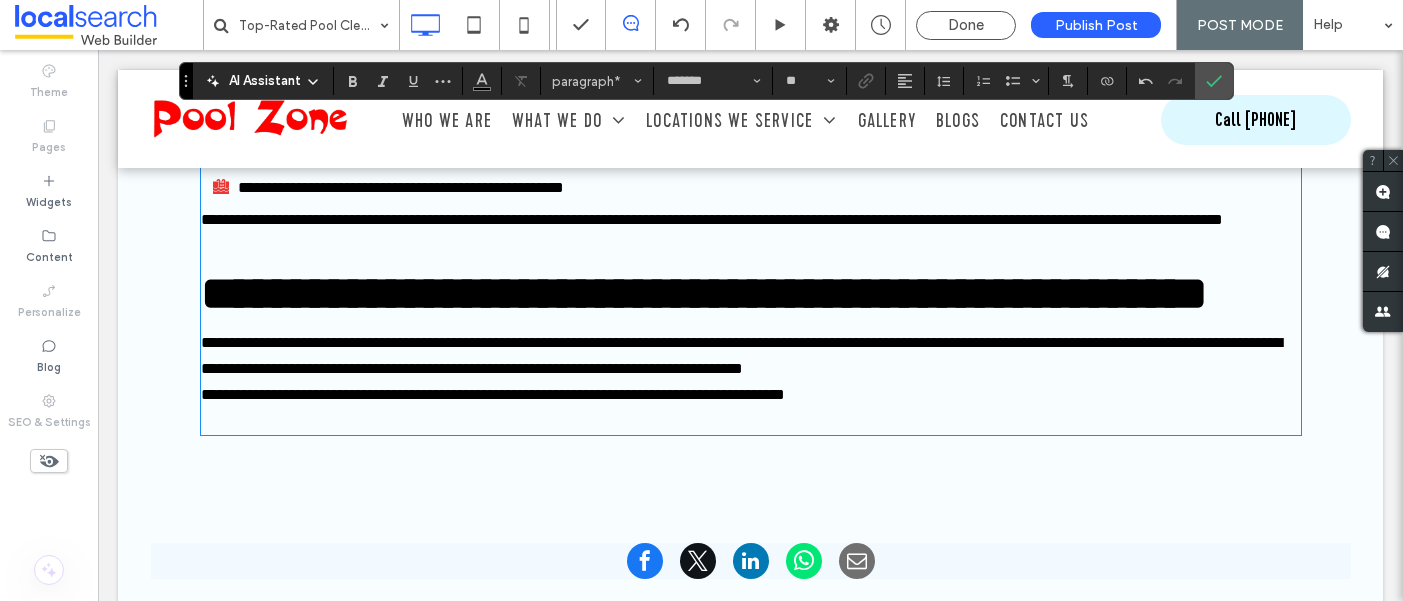 scroll, scrollTop: 3553, scrollLeft: 0, axis: vertical 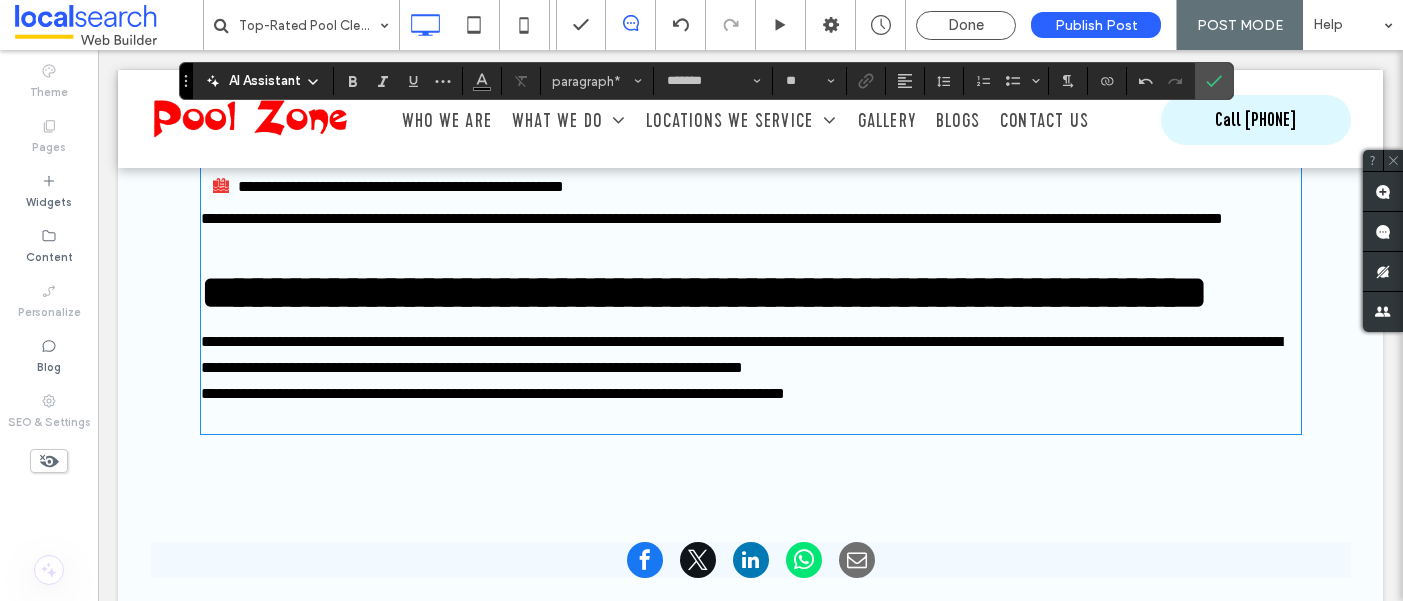 click on "**********" at bounding box center (751, 61) 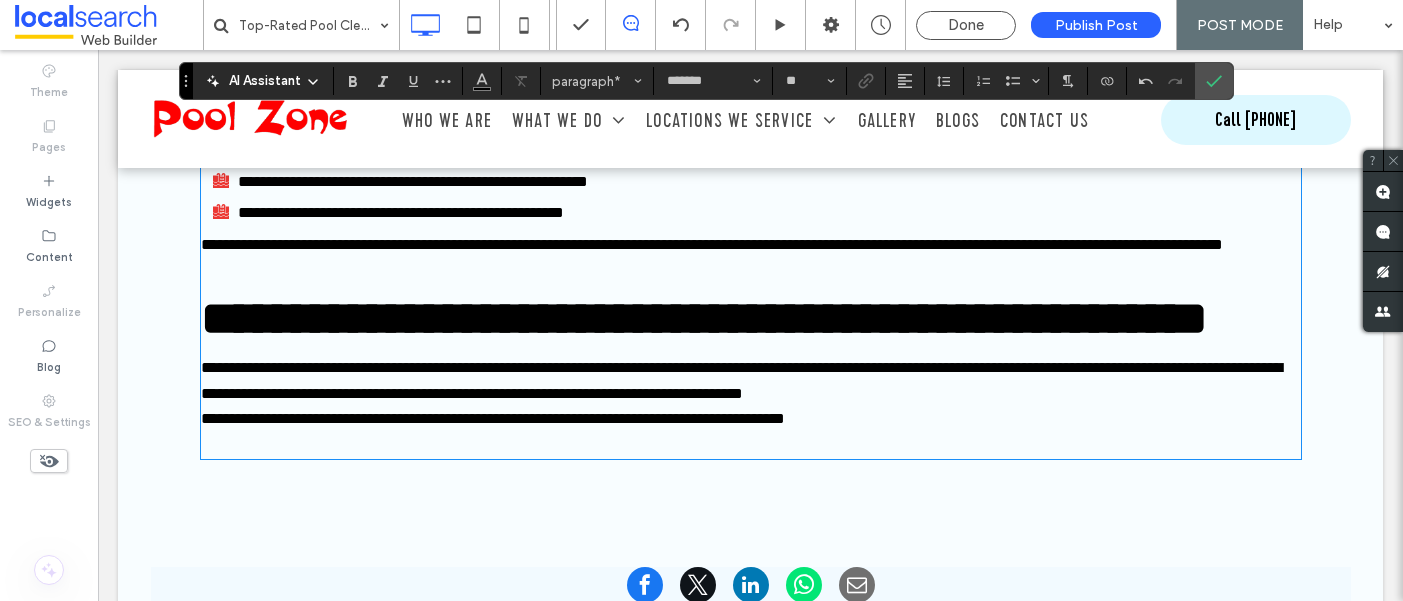 click on "**********" at bounding box center (751, 126) 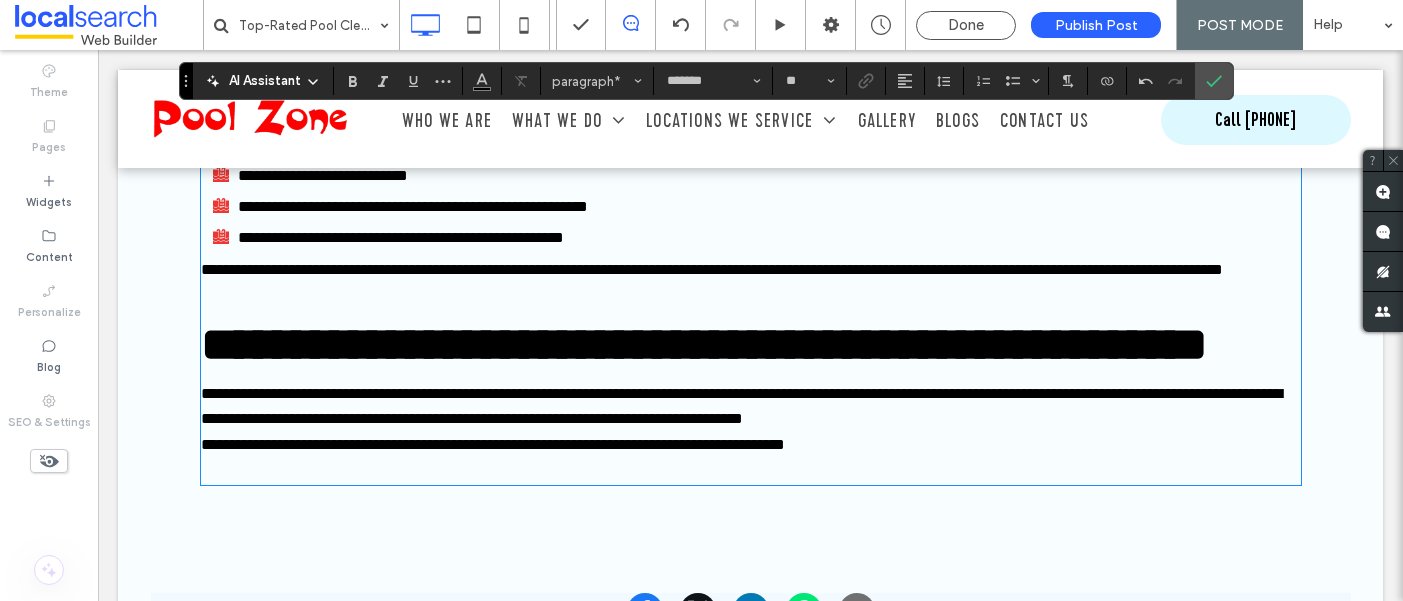 click on "**********" at bounding box center [712, 269] 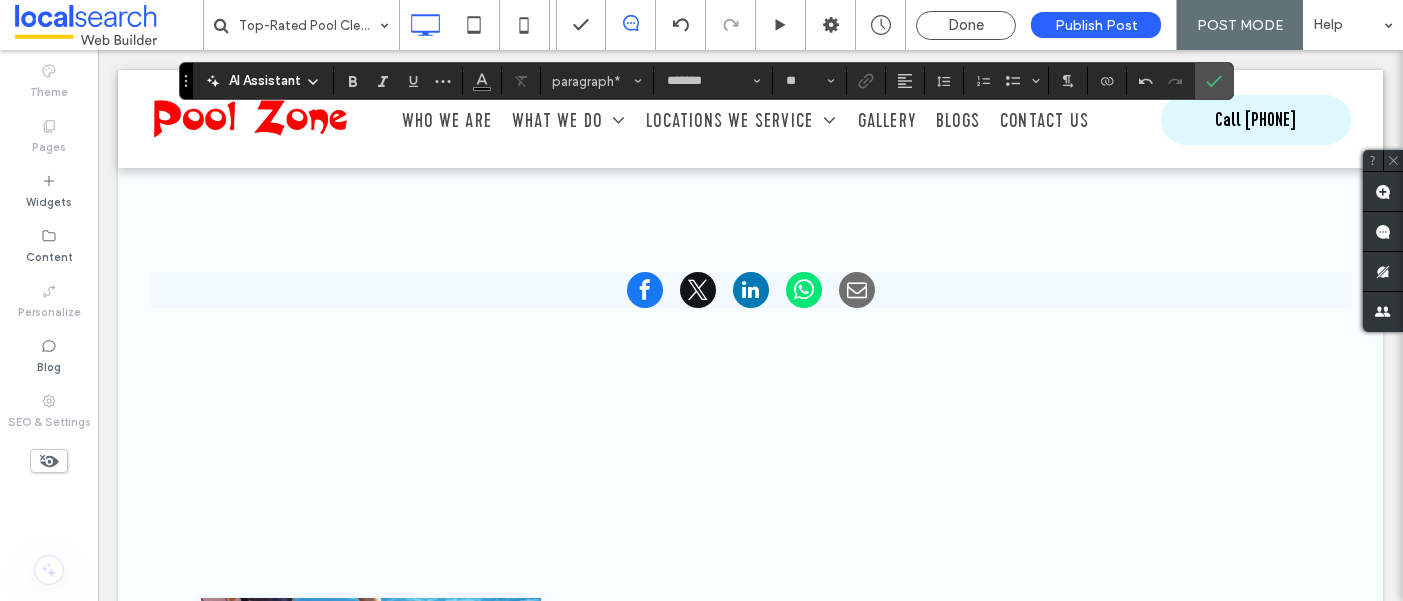 scroll, scrollTop: 3922, scrollLeft: 0, axis: vertical 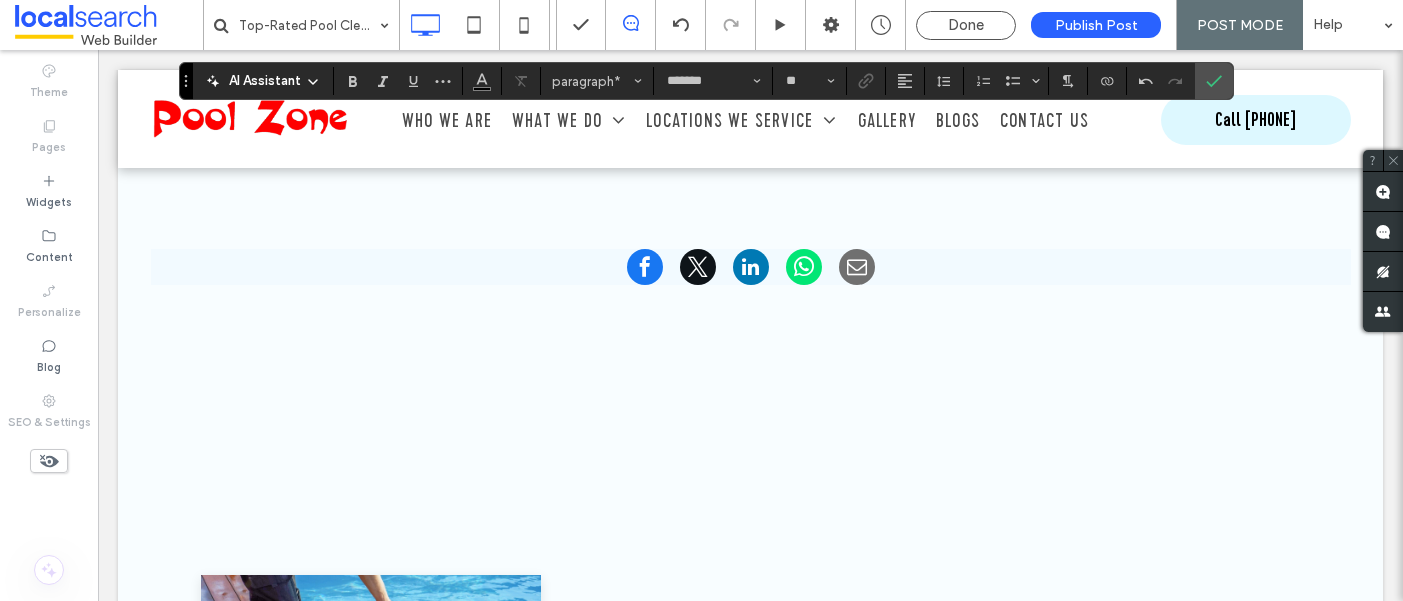 click on "**********" at bounding box center [751, -1488] 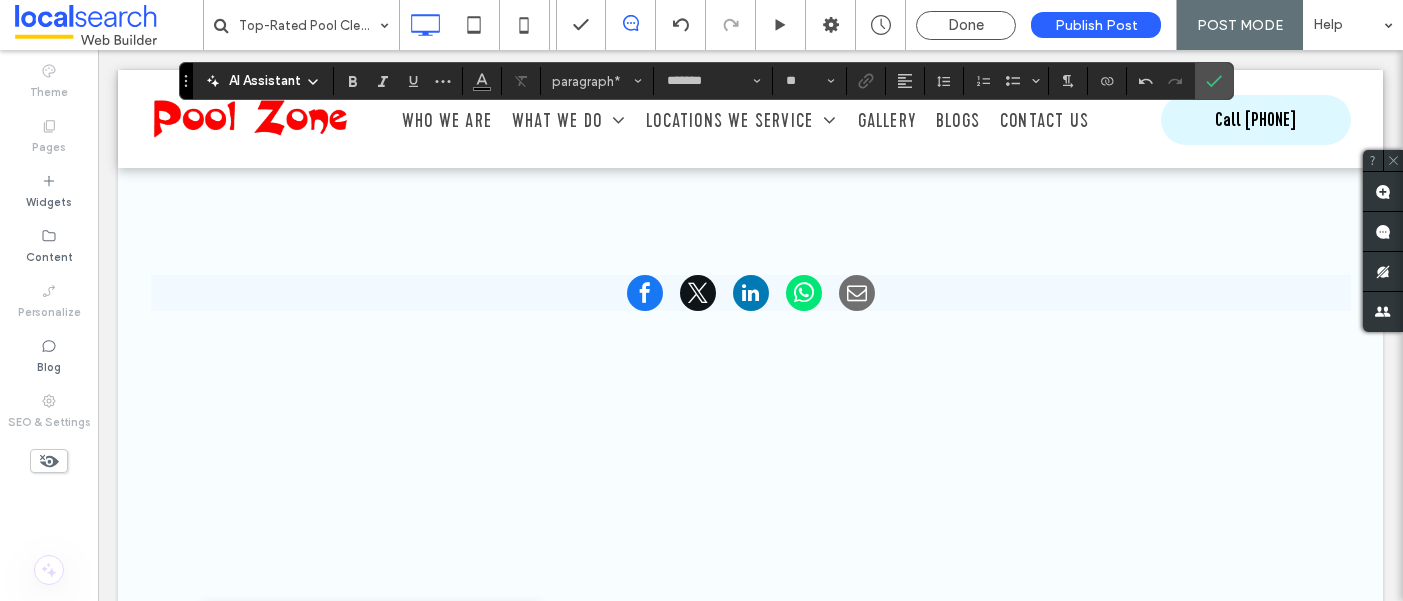 click at bounding box center [751, 152] 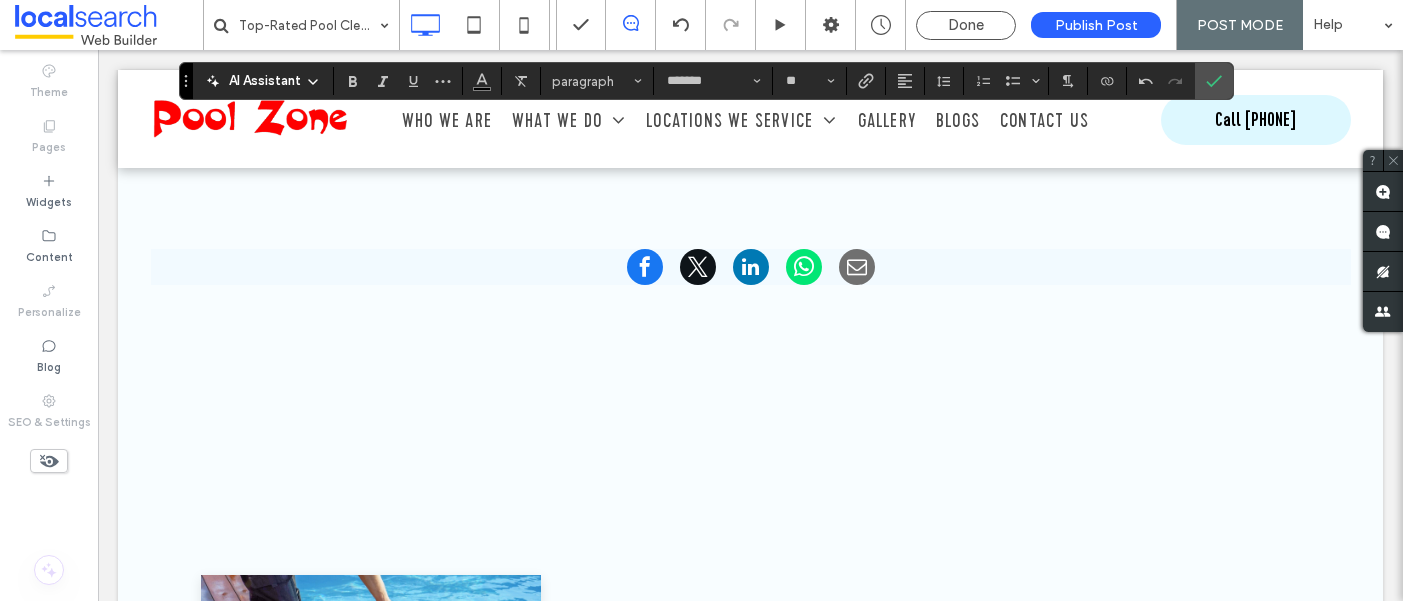 drag, startPoint x: 304, startPoint y: 409, endPoint x: 183, endPoint y: 417, distance: 121.264175 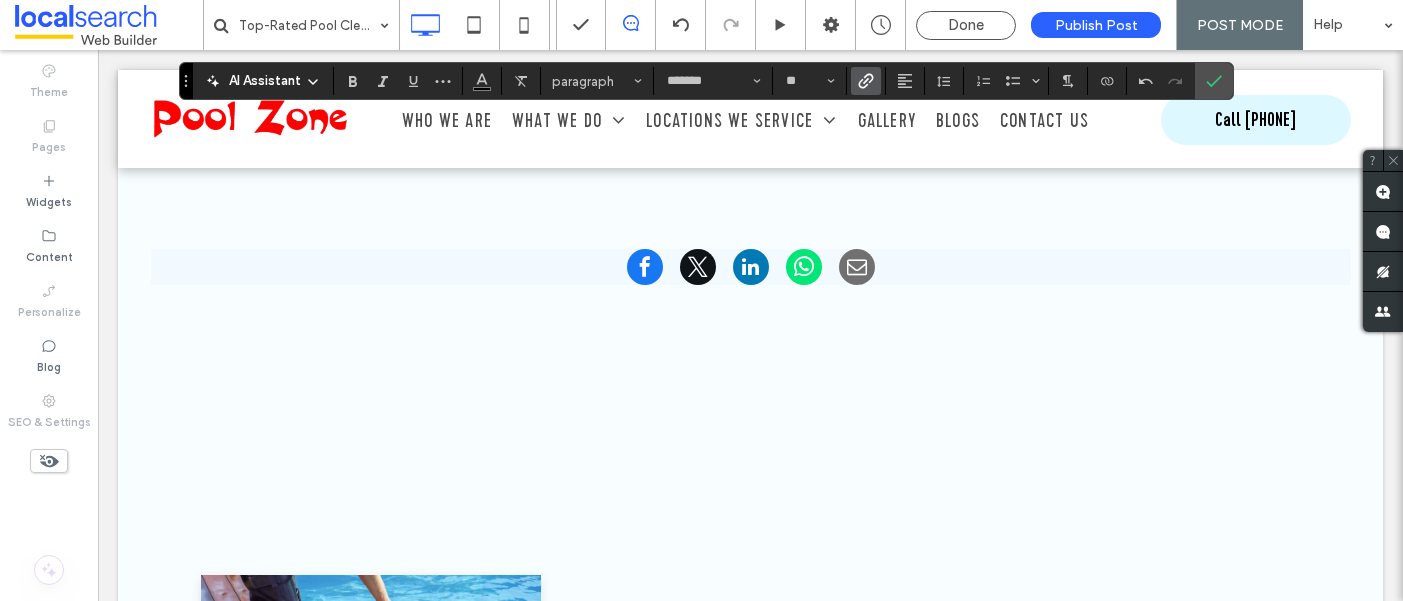 click 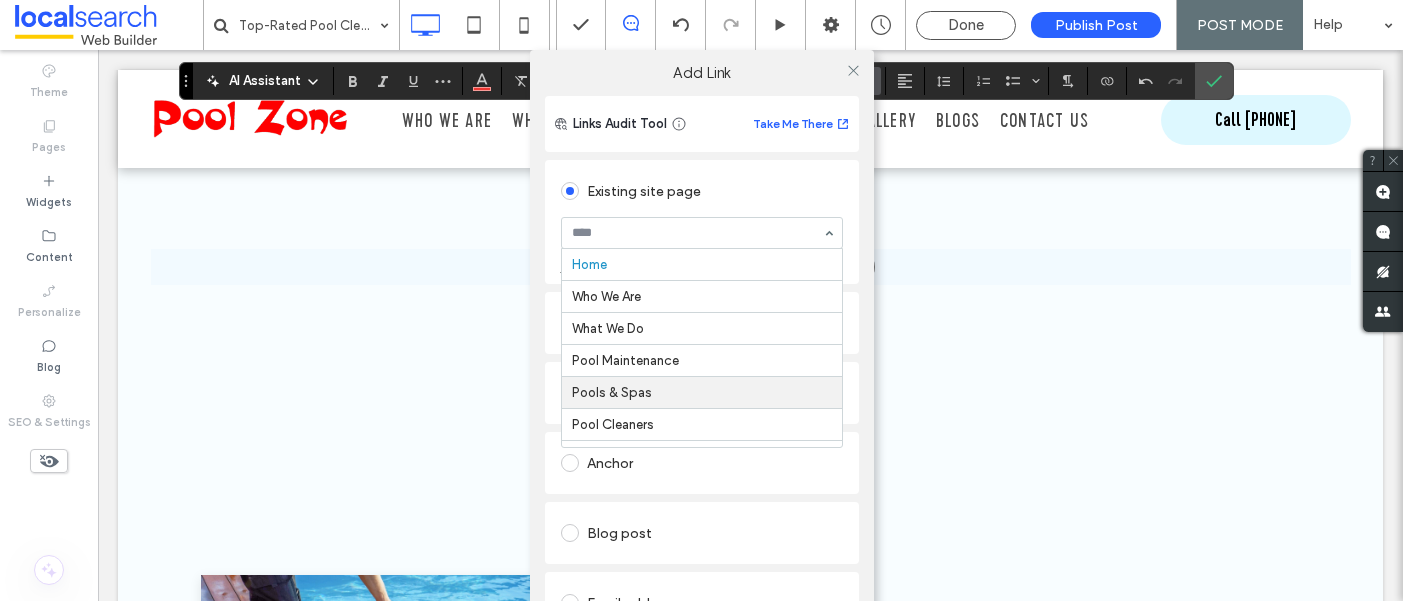 scroll, scrollTop: 362, scrollLeft: 0, axis: vertical 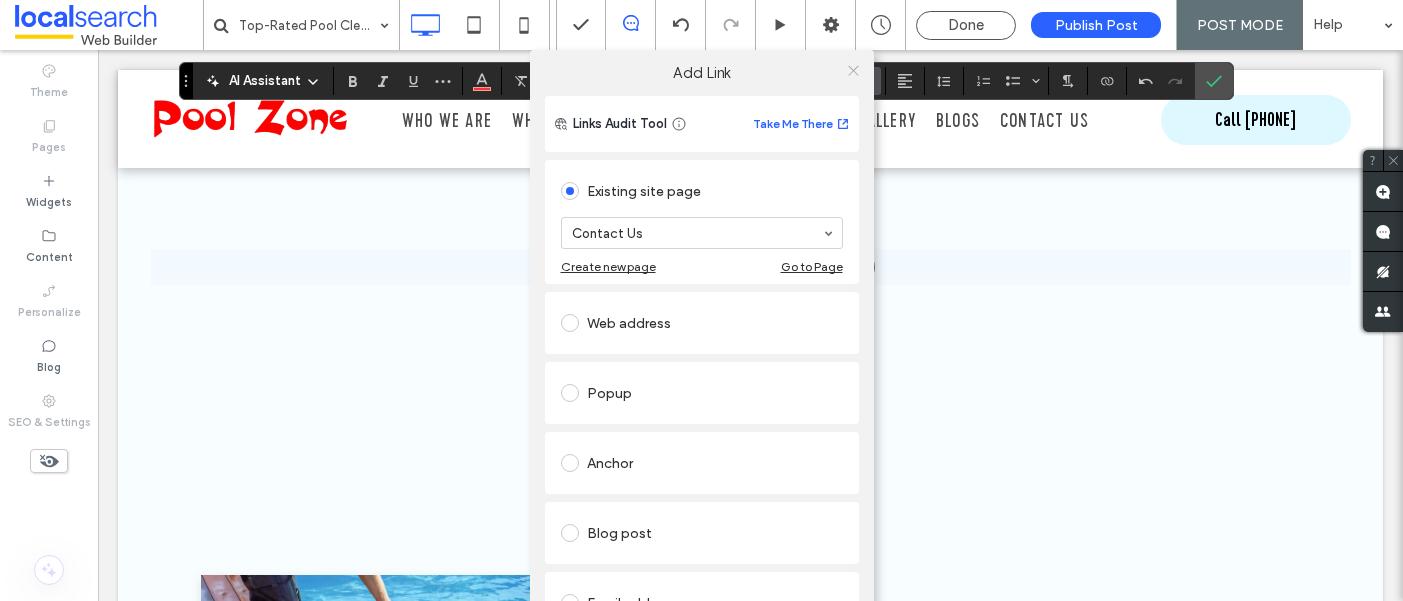 click 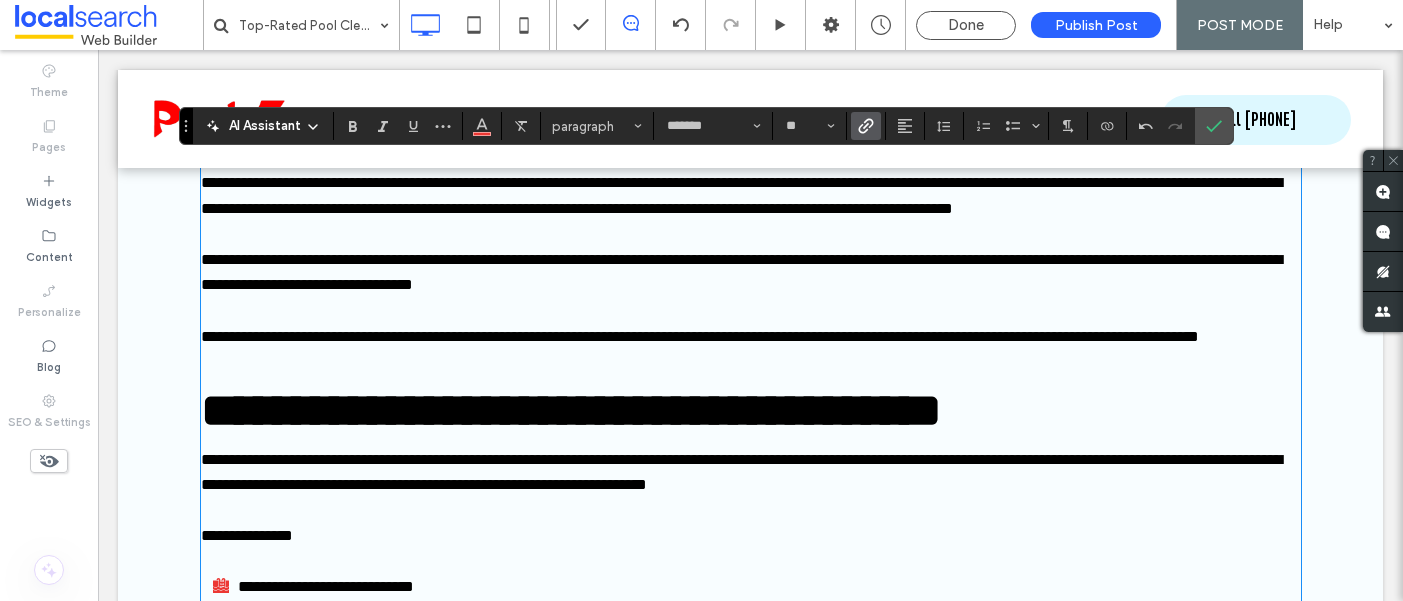 scroll, scrollTop: 584, scrollLeft: 0, axis: vertical 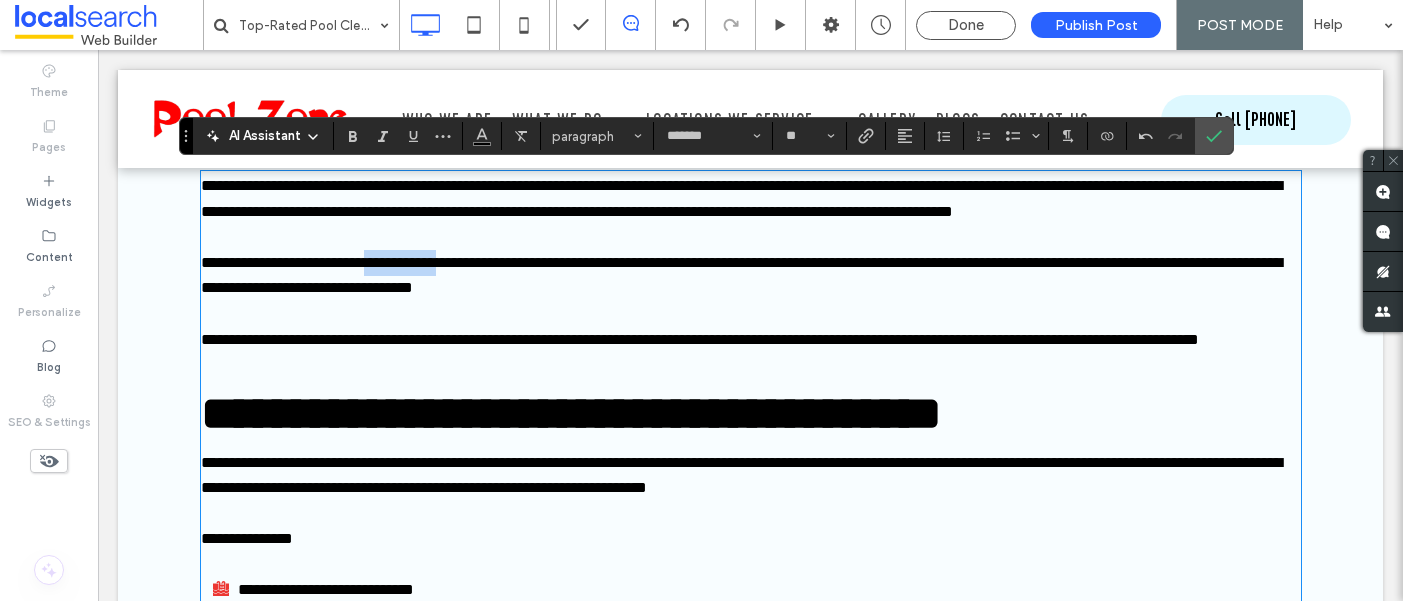 drag, startPoint x: 493, startPoint y: 286, endPoint x: 400, endPoint y: 293, distance: 93.26307 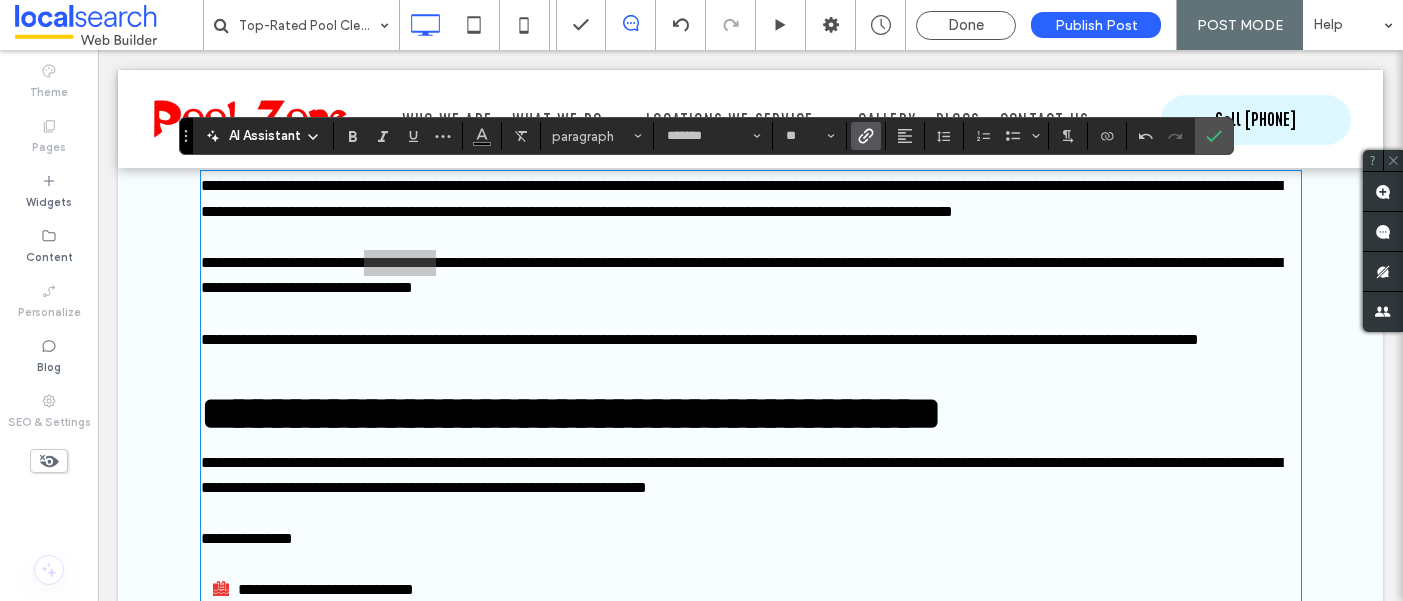 click 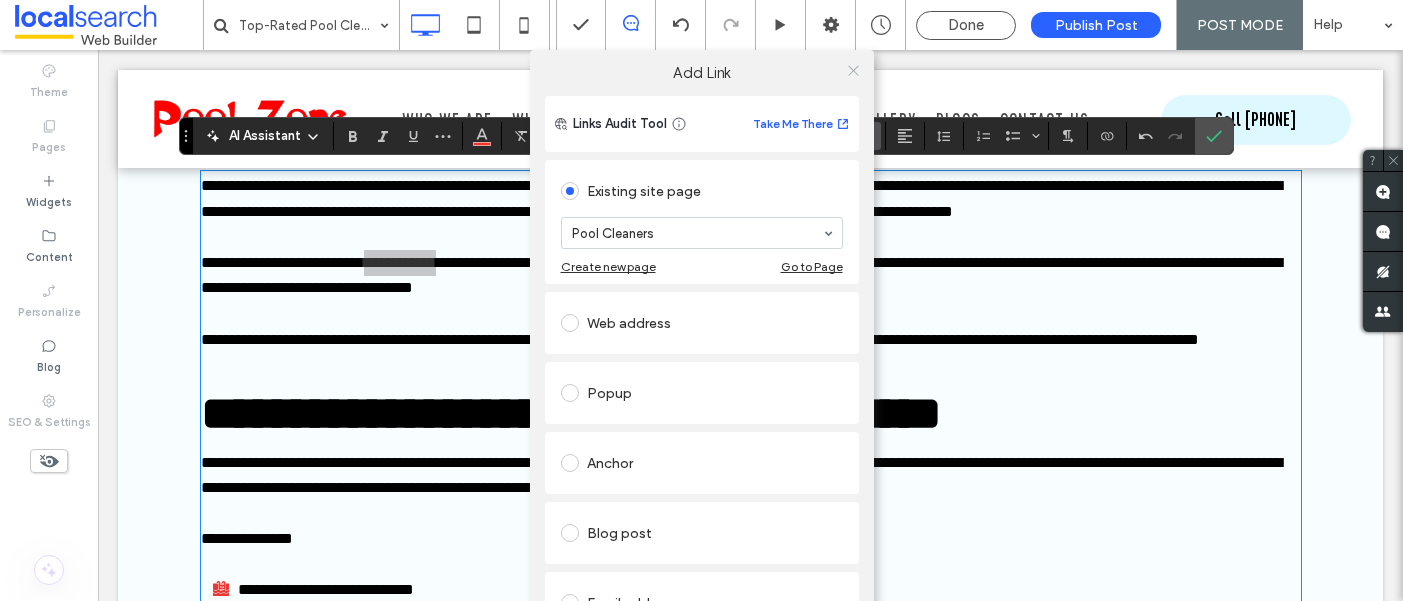 click 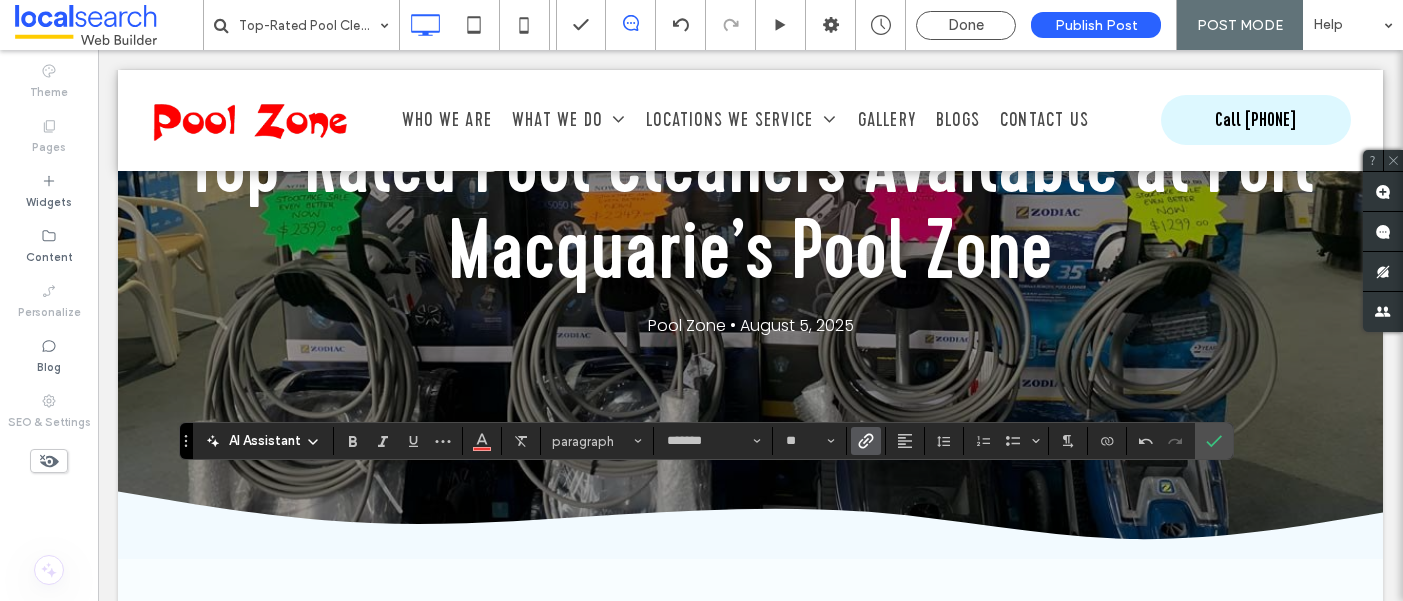 scroll, scrollTop: 0, scrollLeft: 0, axis: both 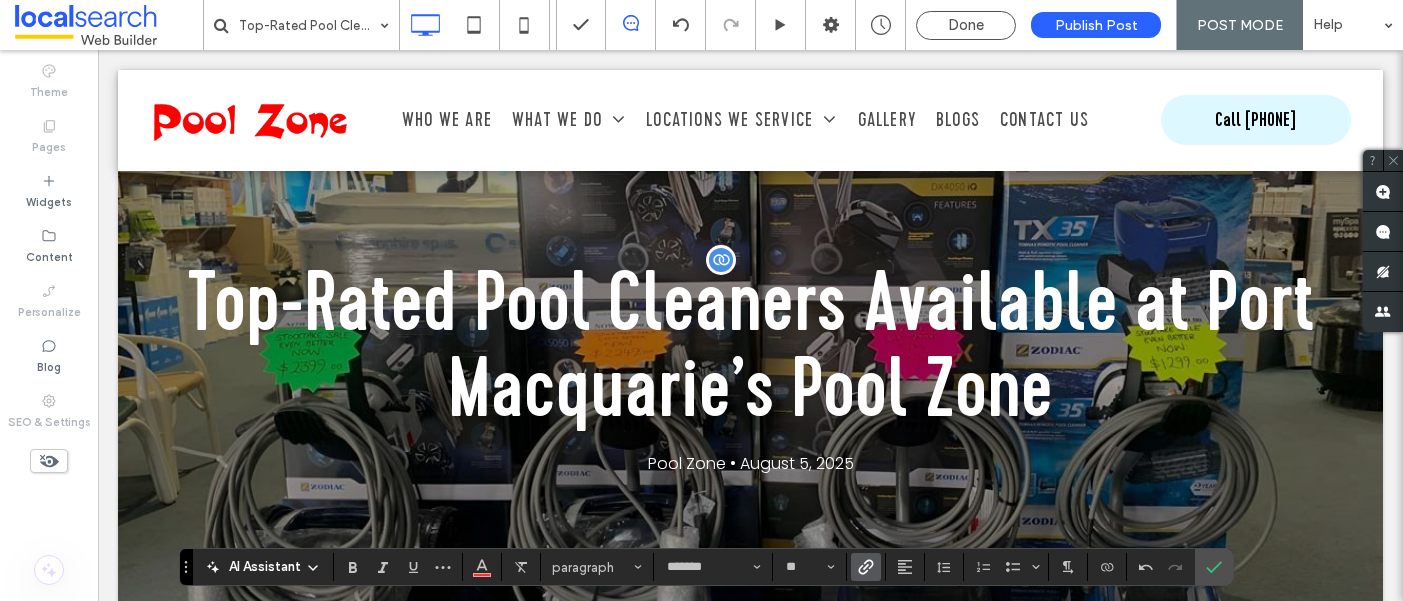 click on "Top-Rated Pool Cleaners Available at Port Macquarie’s Pool Zone" at bounding box center [751, 345] 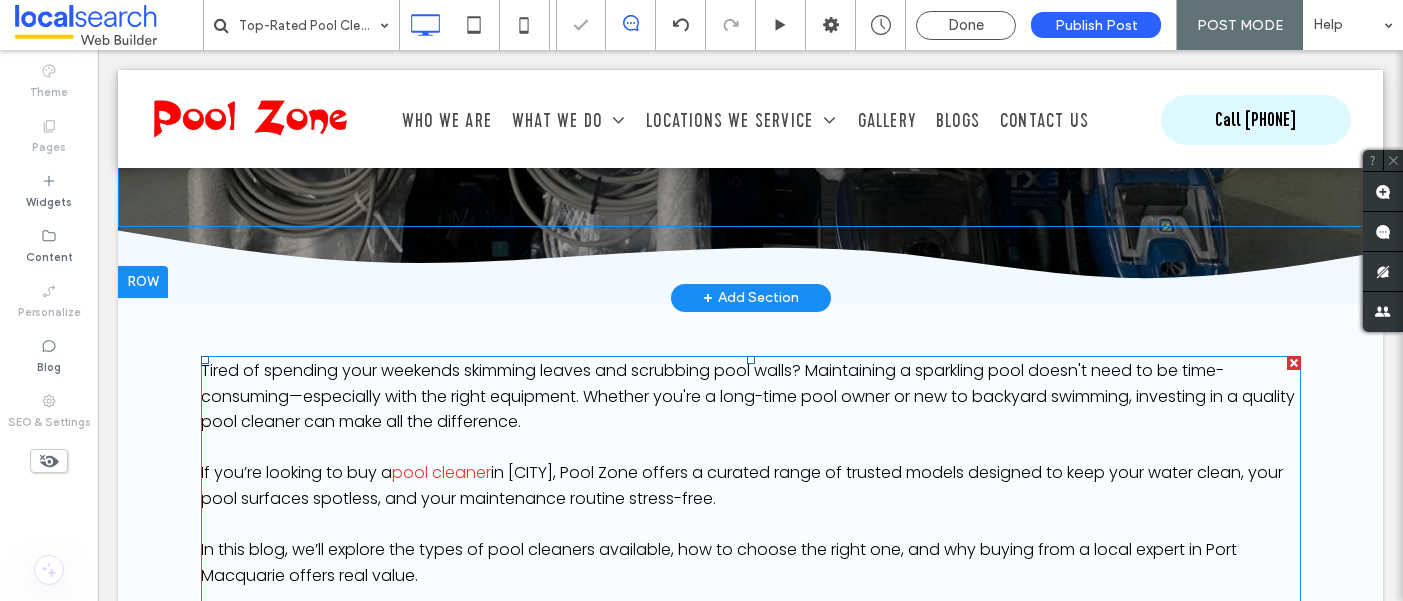 scroll, scrollTop: 409, scrollLeft: 0, axis: vertical 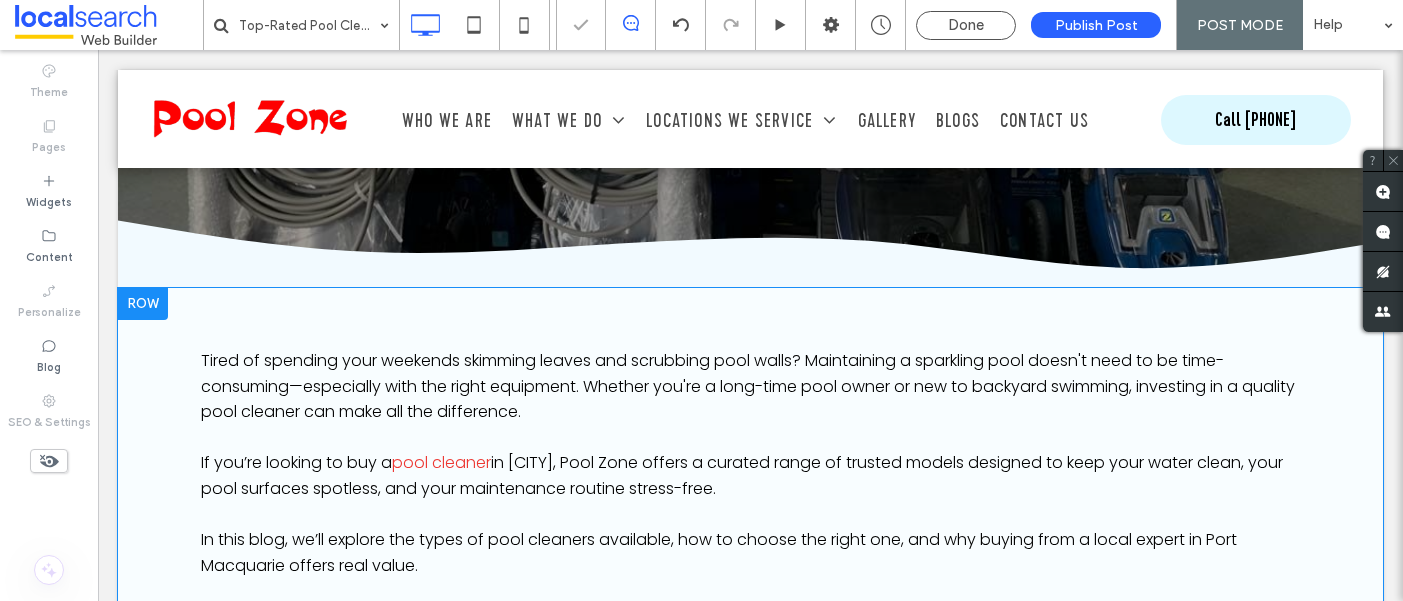 click on "Tired of spending your weekends skimming leaves and scrubbing pool walls? Maintaining a sparkling pool doesn't need to be time-consuming—especially with the right equipment. Whether you're a long-time pool owner or new to backyard swimming, investing in a quality pool cleaner can make all the difference. If you’re looking to buy a  pool cleaner  in Port Macquarie, Pool Zone offers a curated range of trusted models designed to keep your water clean, your pool surfaces spotless, and your maintenance routine stress-free. In this blog, we’ll explore the types of pool cleaners available, how to choose the right one, and why buying from a local expert in Port Macquarie offers real value. Why Every Pool Needs a Reliable Cleaner Even the clearest-looking pool can hide debris, algae, and build-up below the surface. Regular cleaning isn’t just about appearance—it helps protect your pool equipment, extend the life of your surfaces, and ensure the water remains safe for your family. A pool cleaner:" at bounding box center [751, 2166] 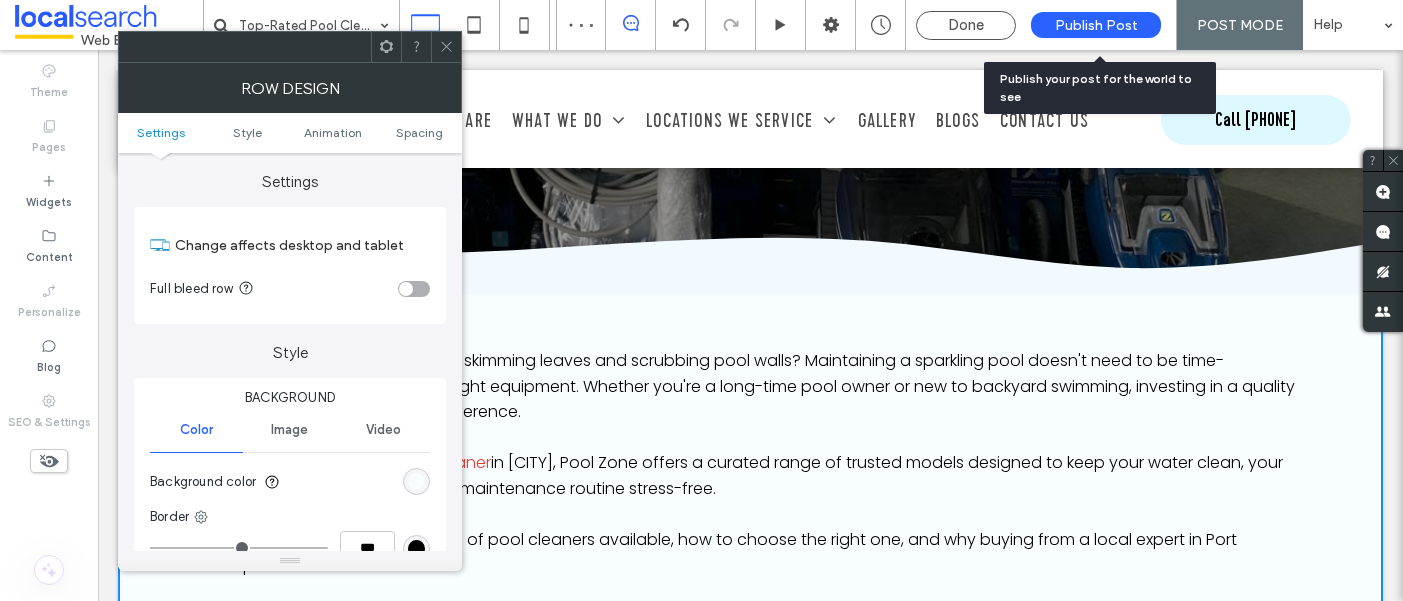 click on "Publish Post" at bounding box center [1096, 25] 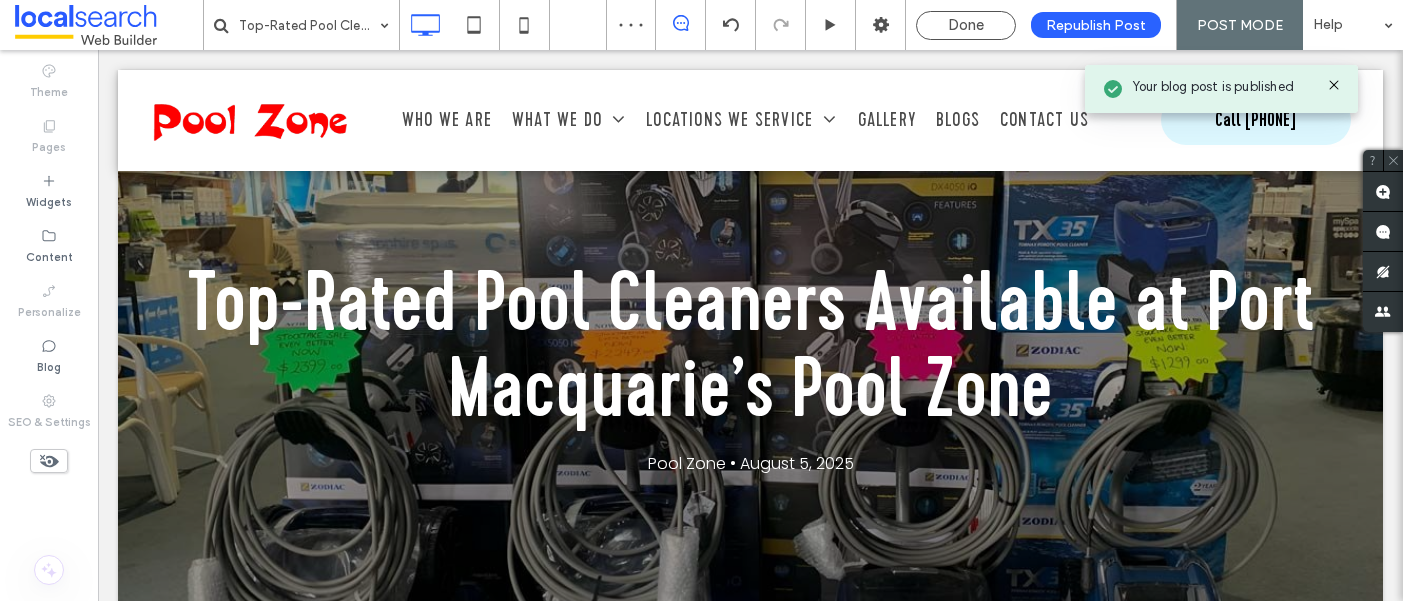 scroll, scrollTop: 0, scrollLeft: 0, axis: both 